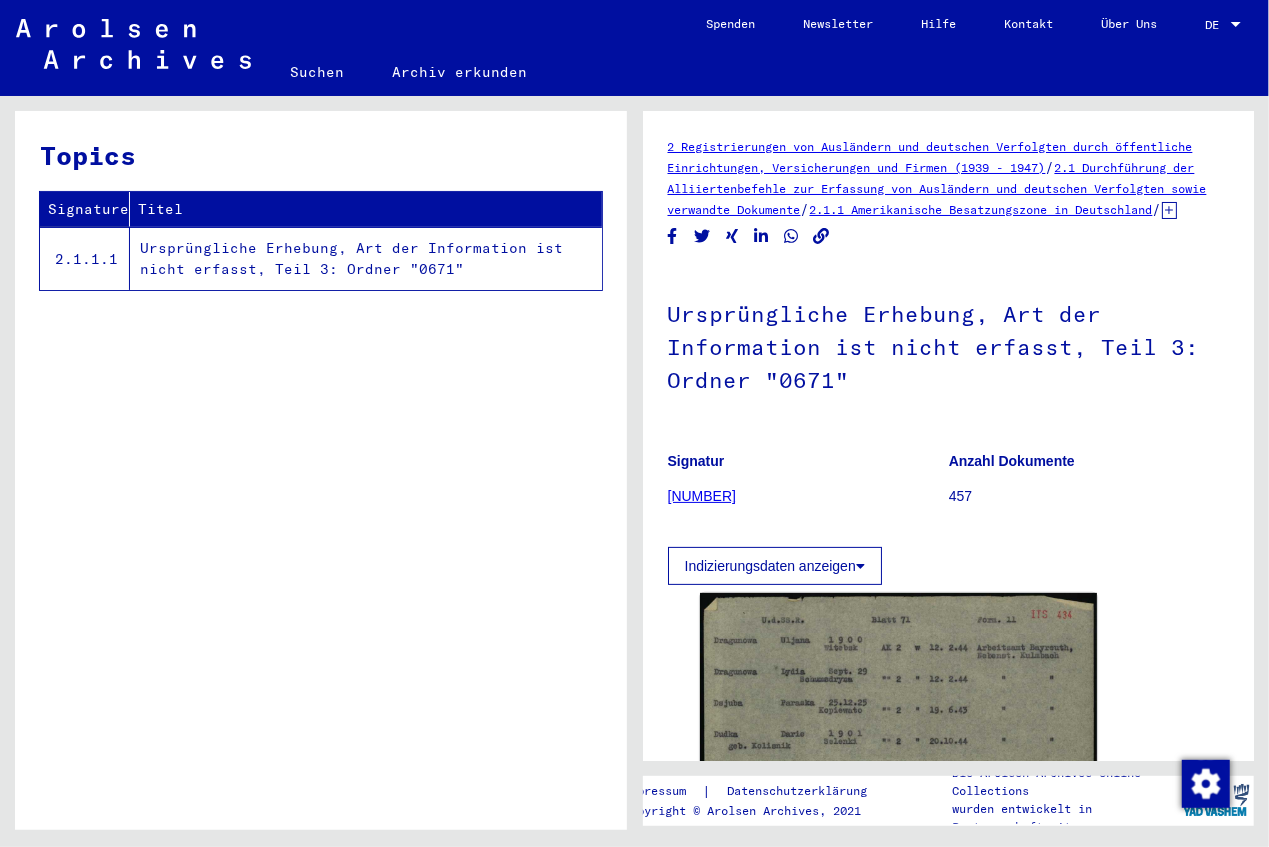 scroll, scrollTop: 0, scrollLeft: 0, axis: both 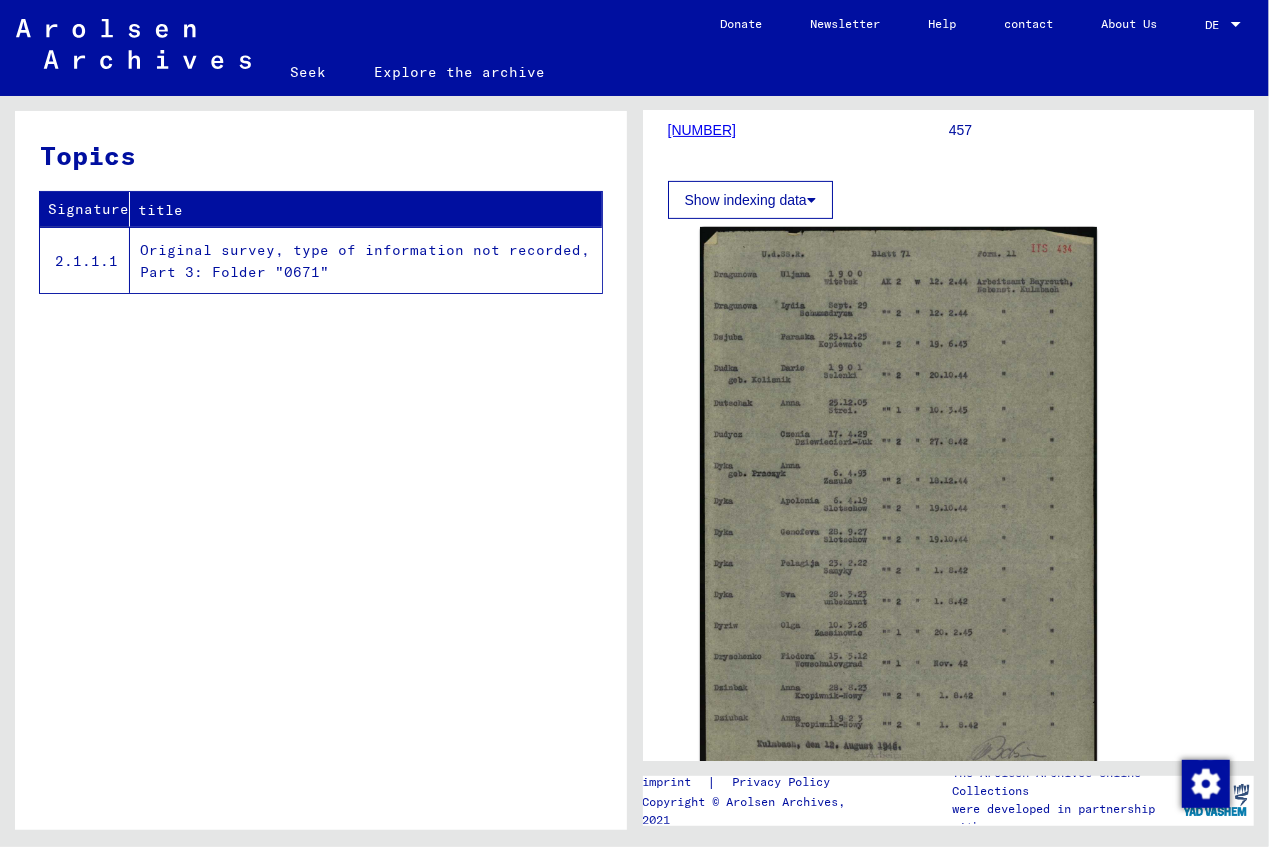 click on "Original survey, type of information not recorded, Part 3: Folder "0671"" 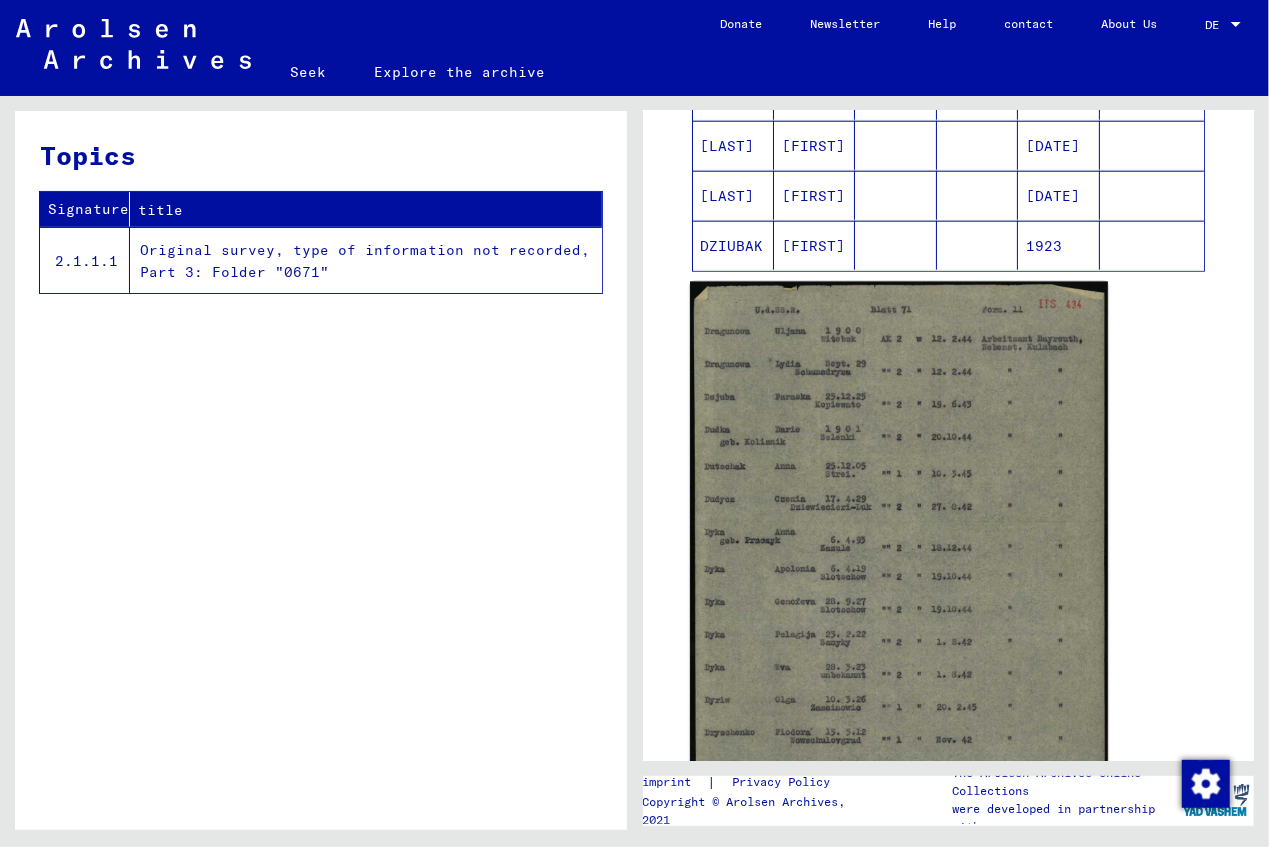 scroll, scrollTop: 1000, scrollLeft: 0, axis: vertical 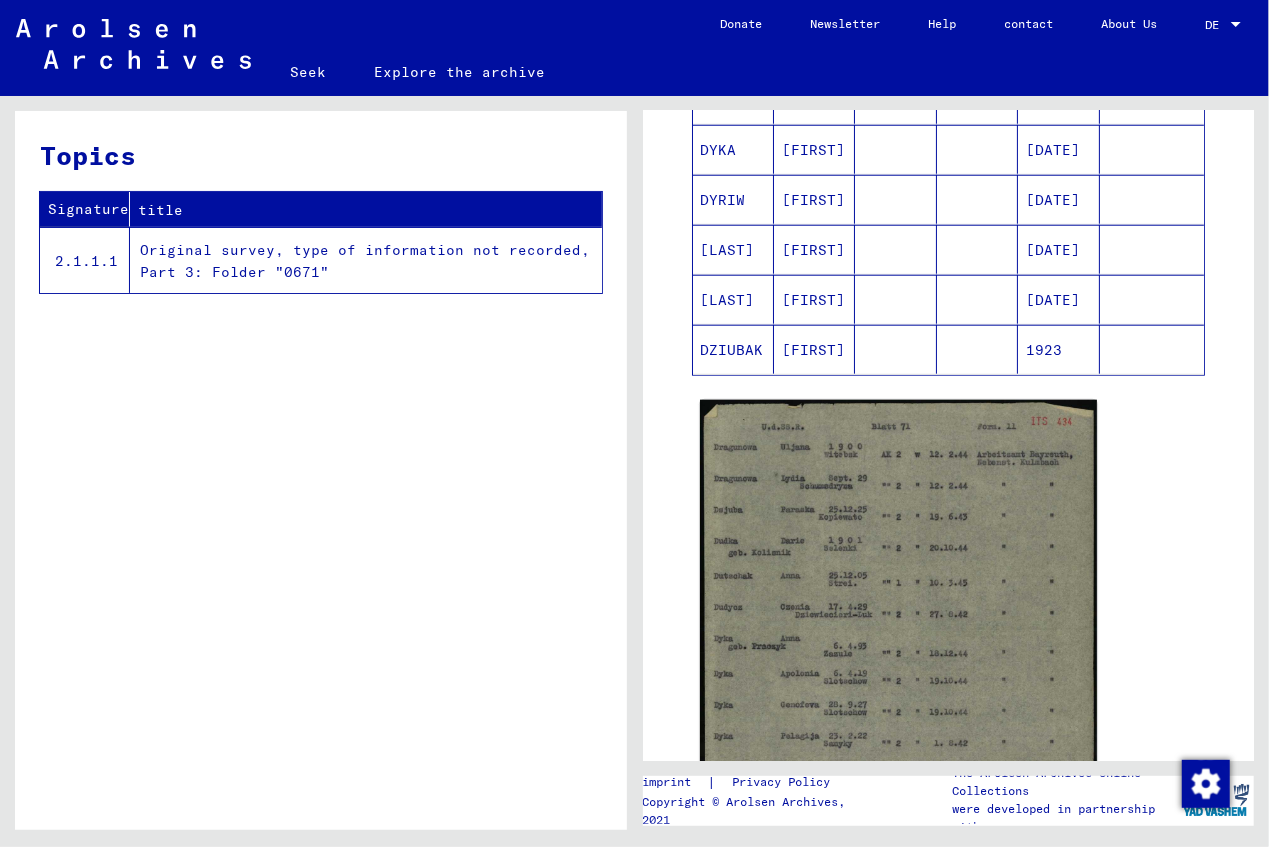 click on "DZIUBAK" at bounding box center (732, 350) 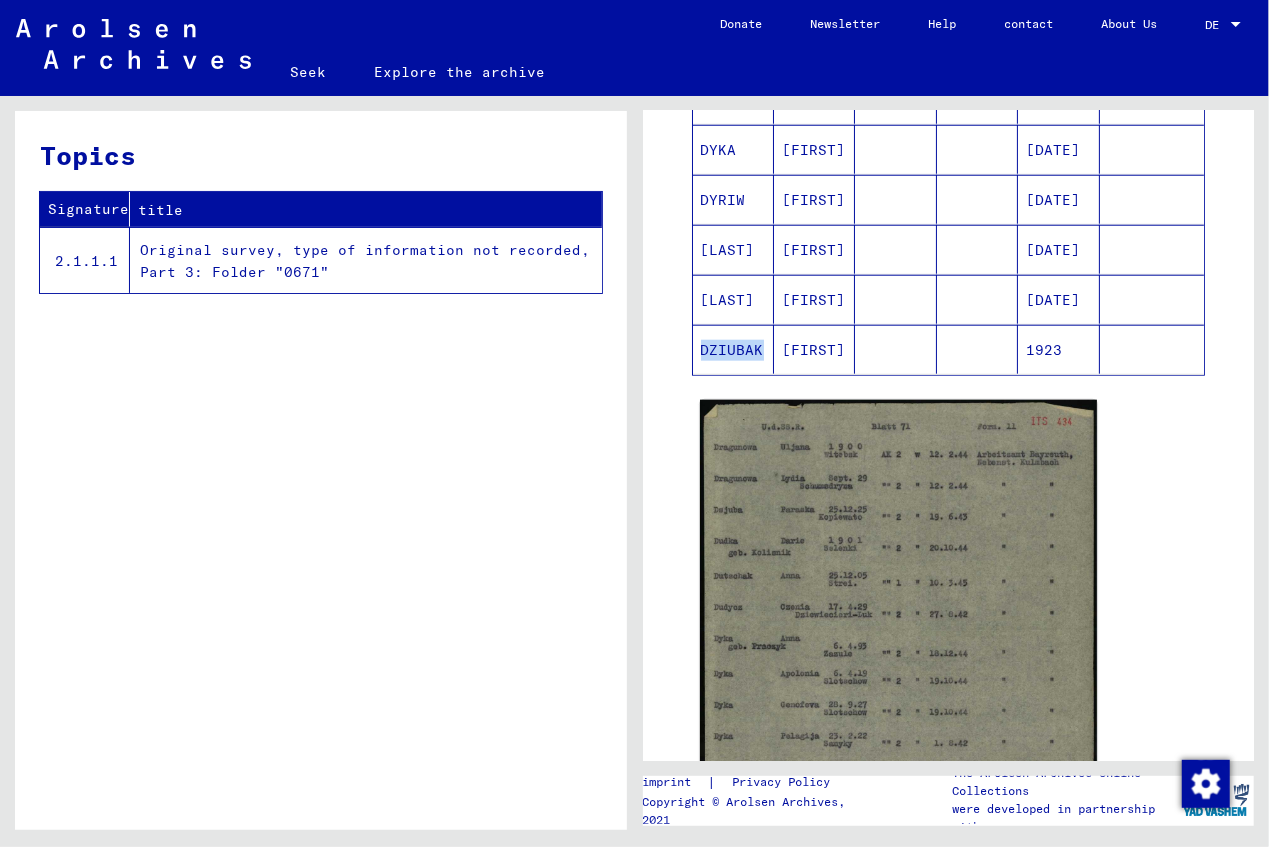 click on "DZIUBAK" at bounding box center [732, 350] 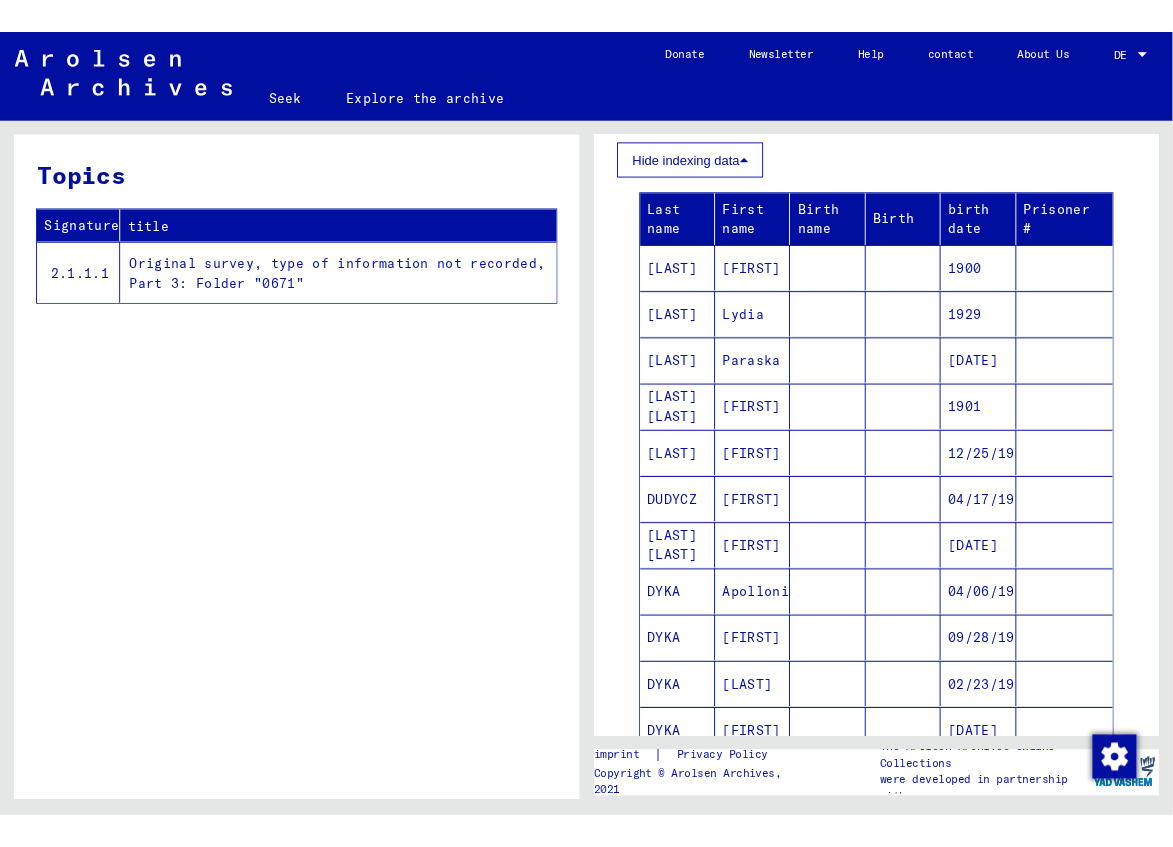 scroll, scrollTop: 0, scrollLeft: 0, axis: both 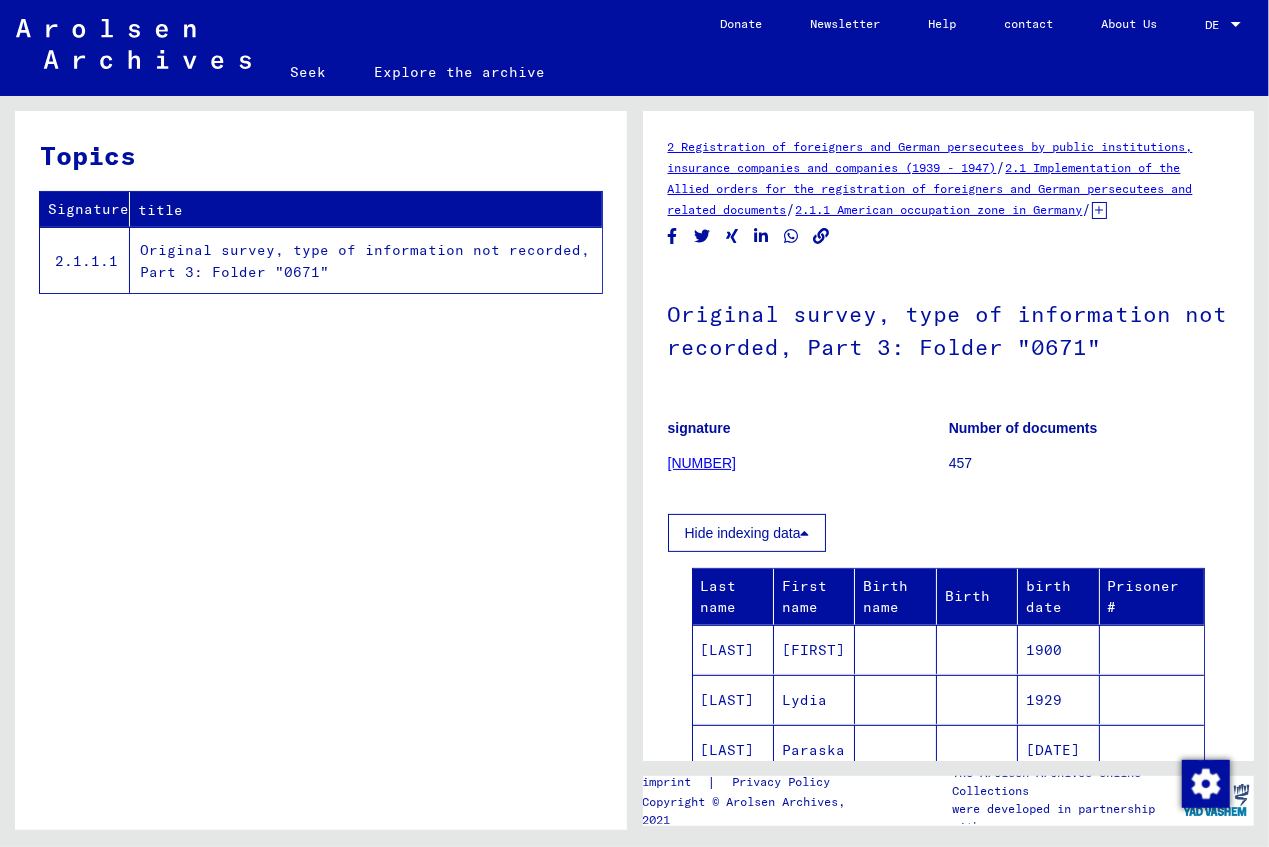 click on "Seek" 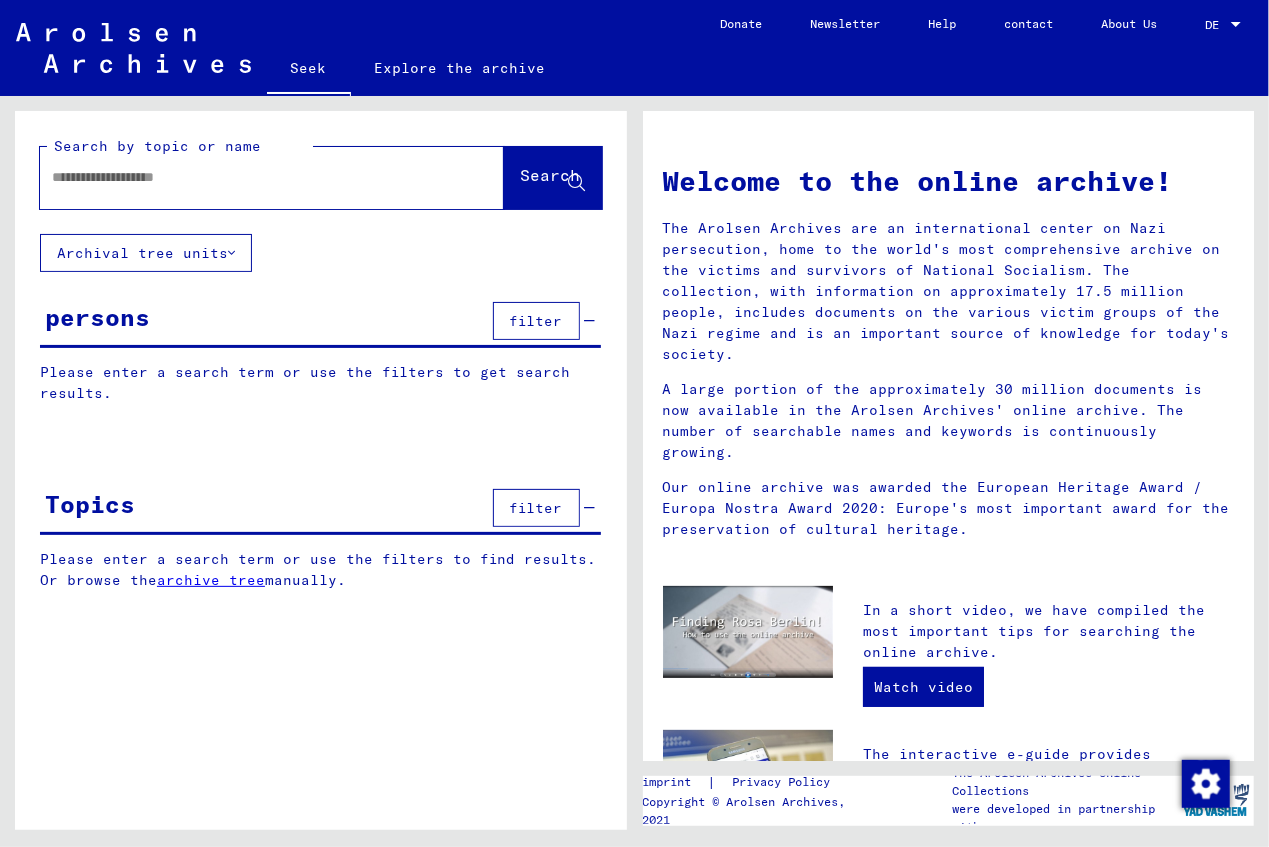 click at bounding box center (248, 177) 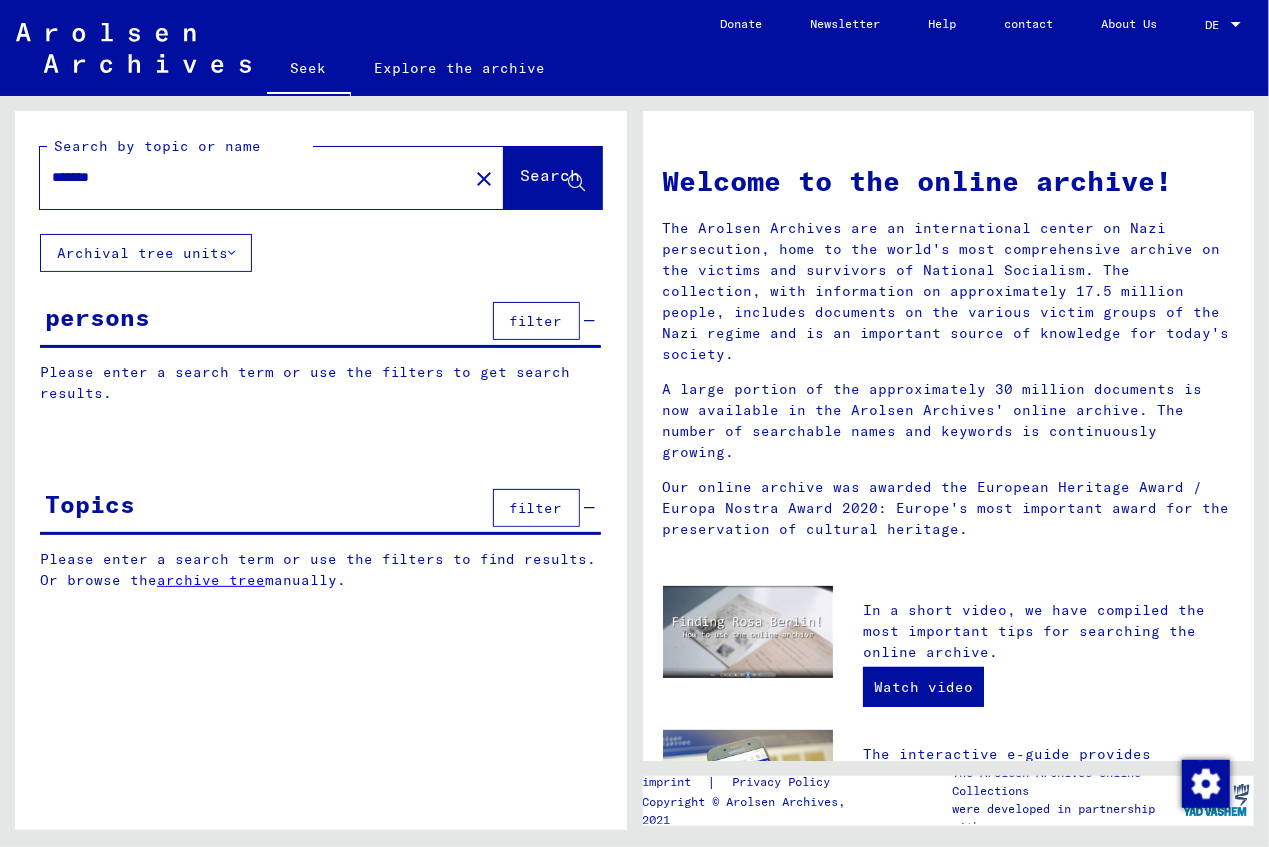 type on "*******" 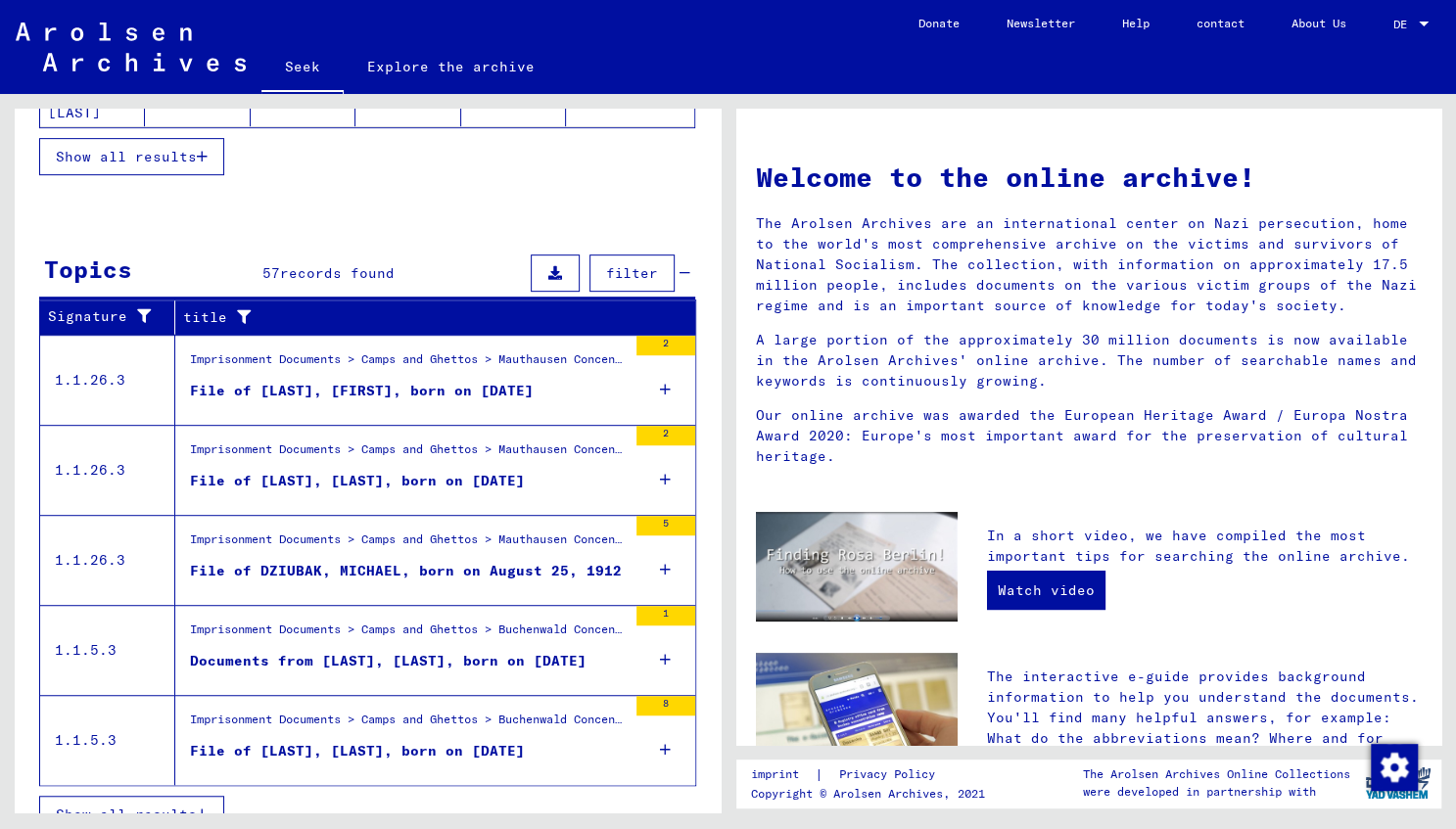 scroll, scrollTop: 522, scrollLeft: 0, axis: vertical 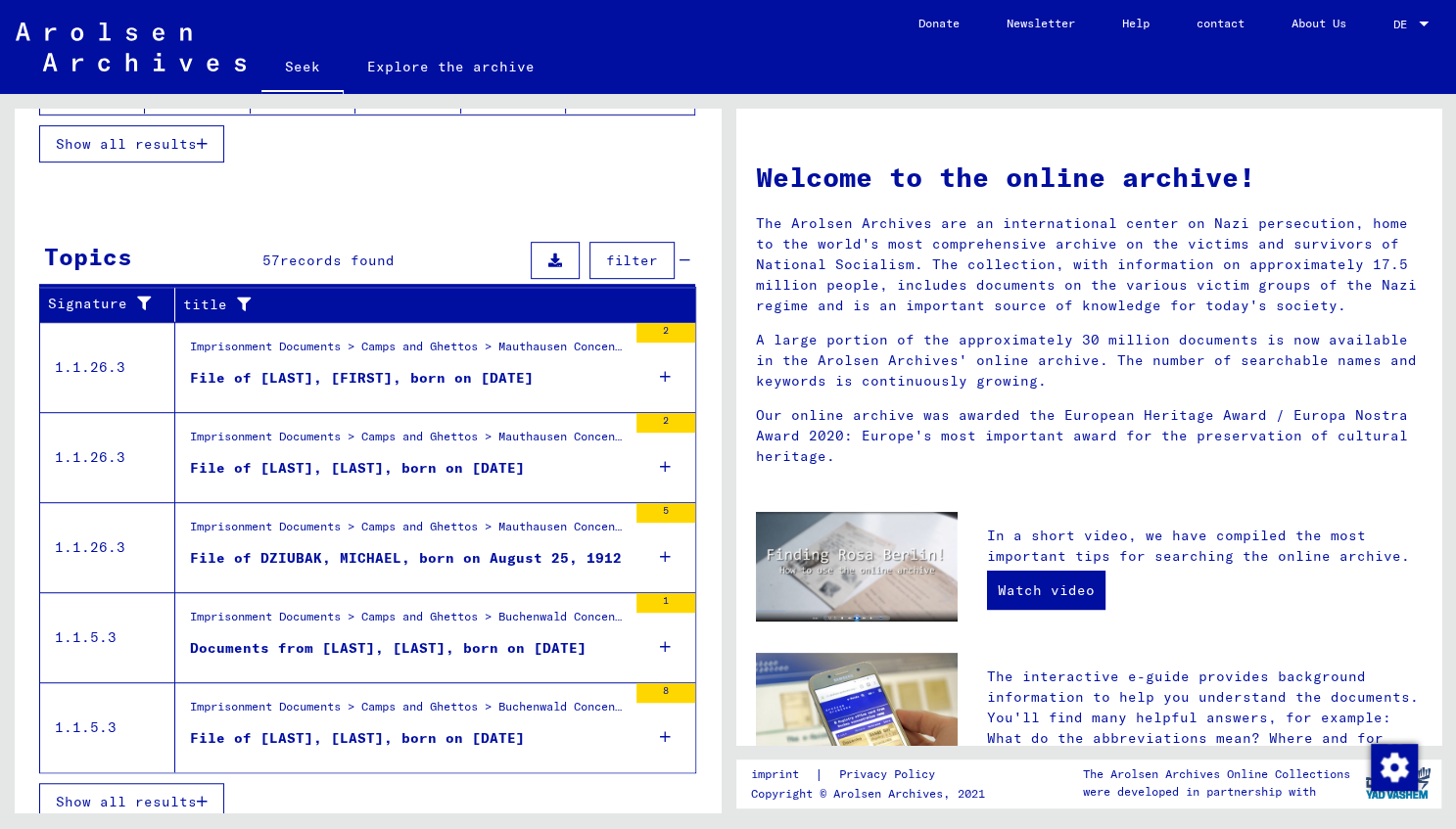 click on "File of [LAST], [FIRST], born on [DATE]" at bounding box center [361, 378] 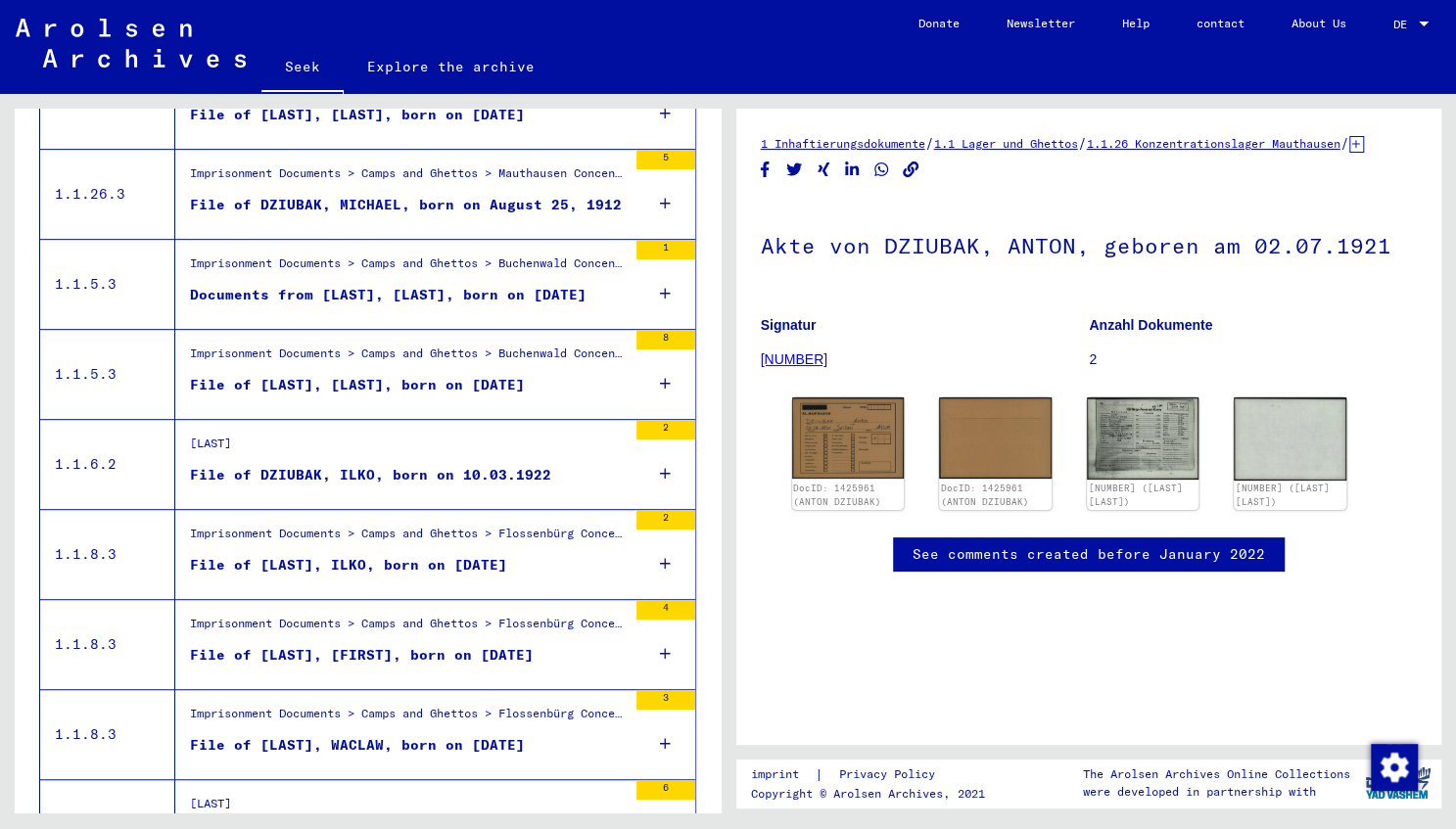 scroll, scrollTop: 0, scrollLeft: 0, axis: both 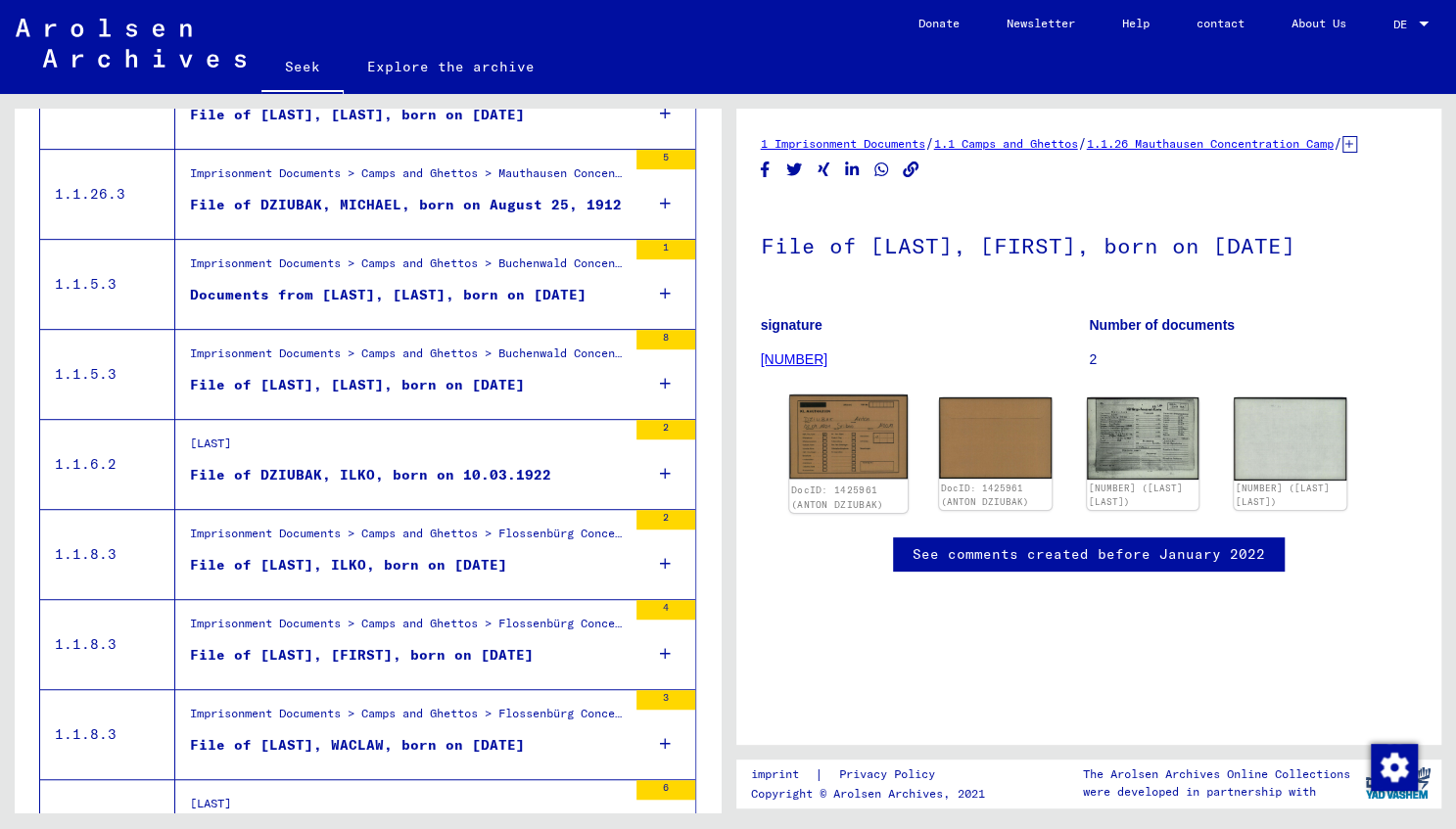 click 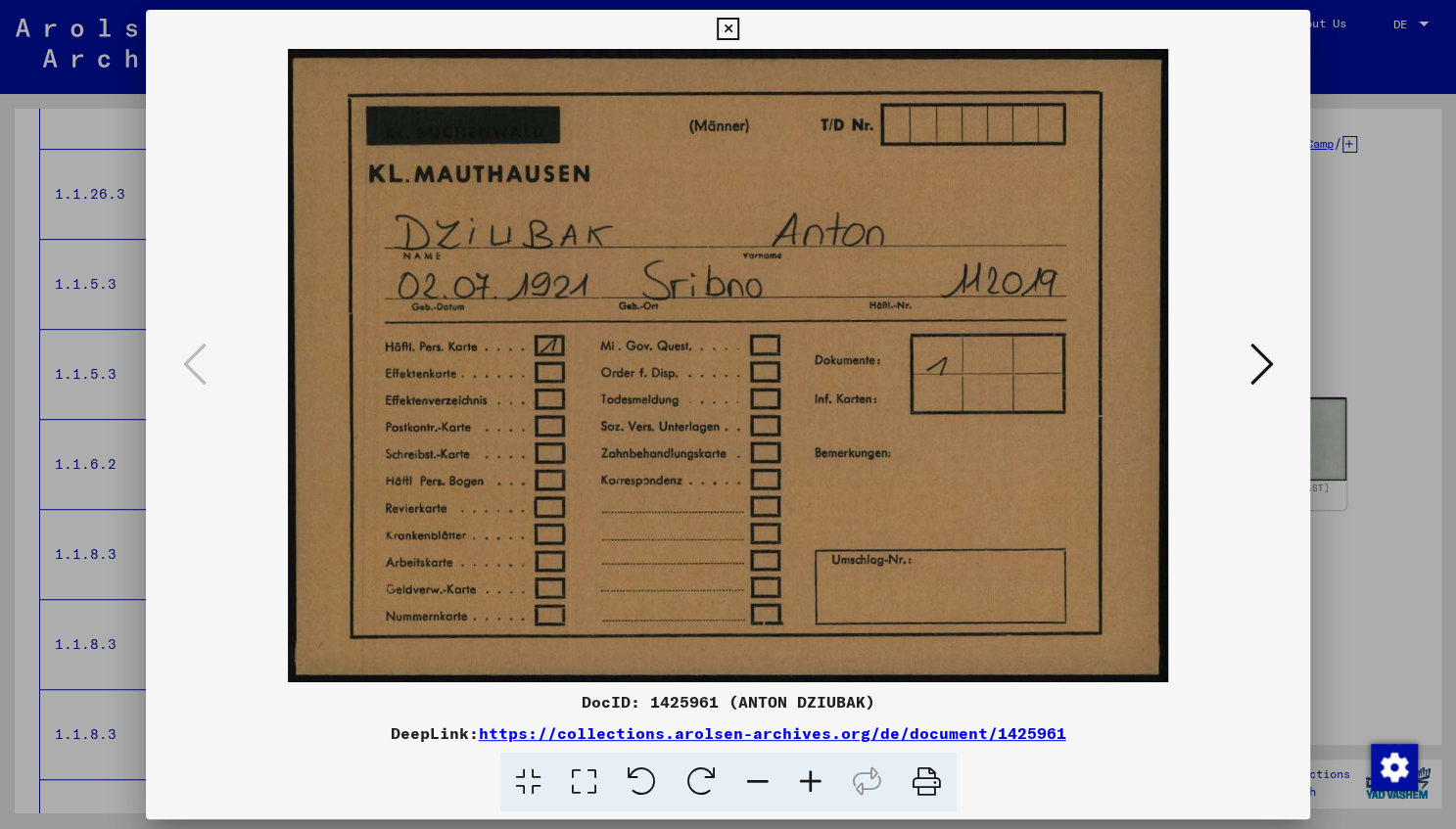 click at bounding box center (1261, 364) 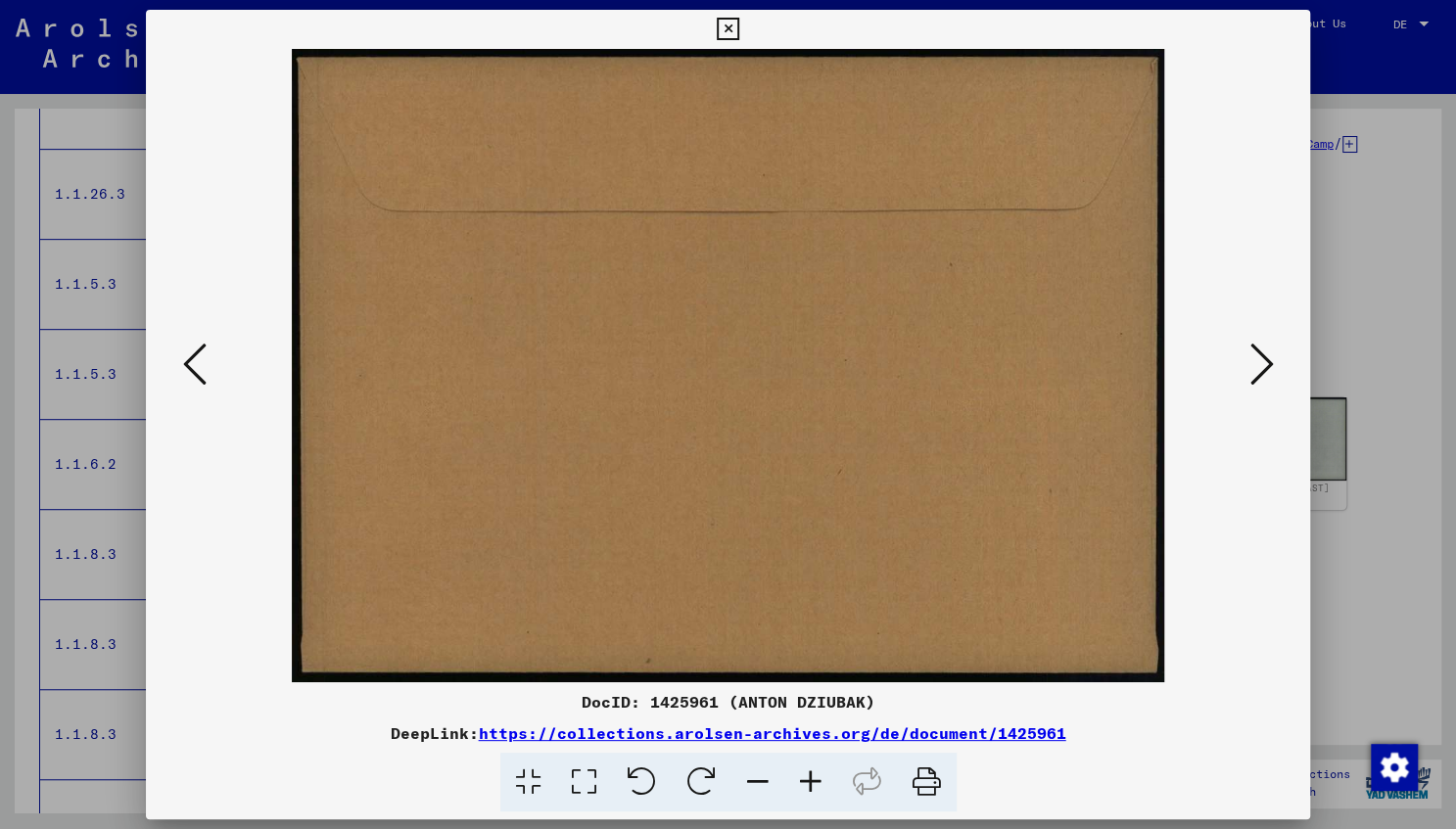 click at bounding box center [1261, 364] 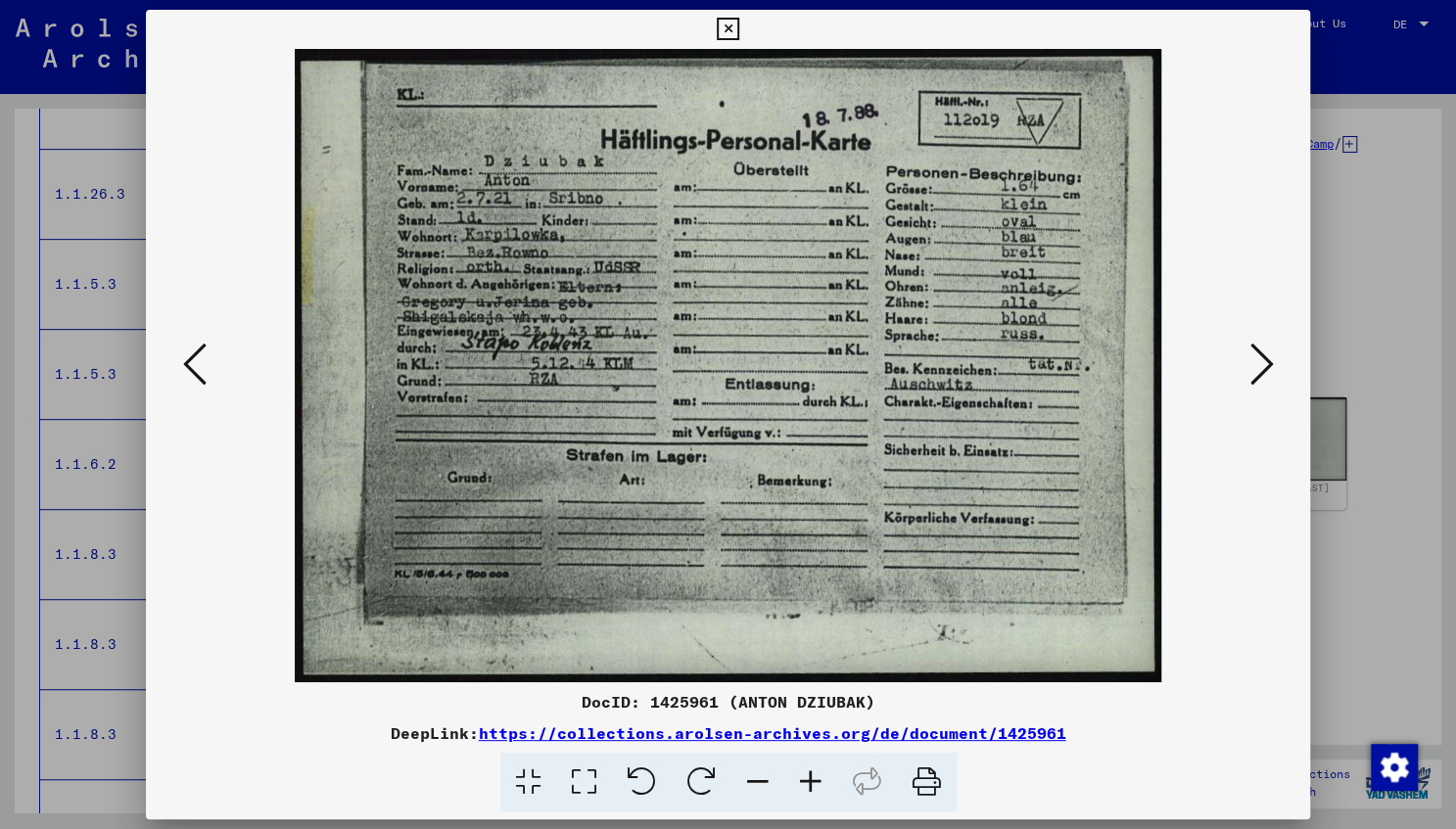 click at bounding box center (1261, 364) 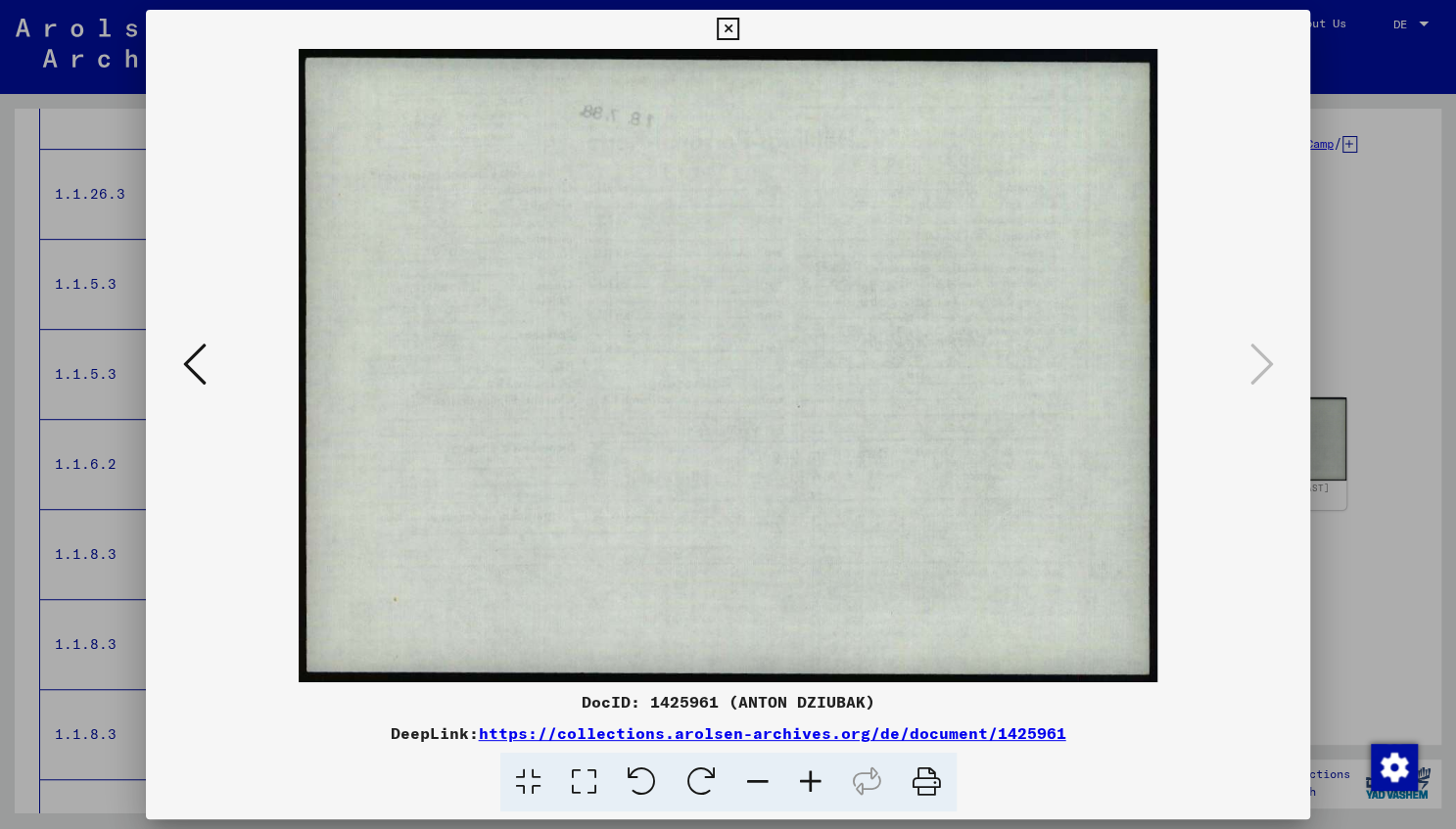 click at bounding box center [728, 29] 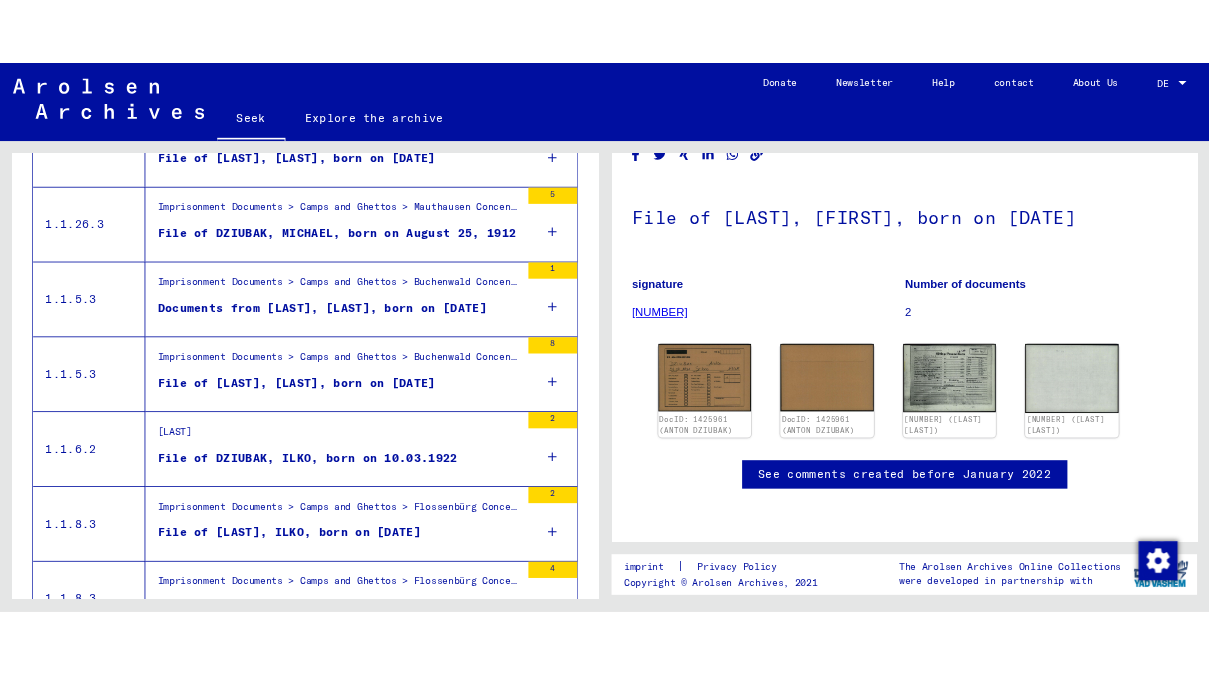 scroll, scrollTop: 400, scrollLeft: 0, axis: vertical 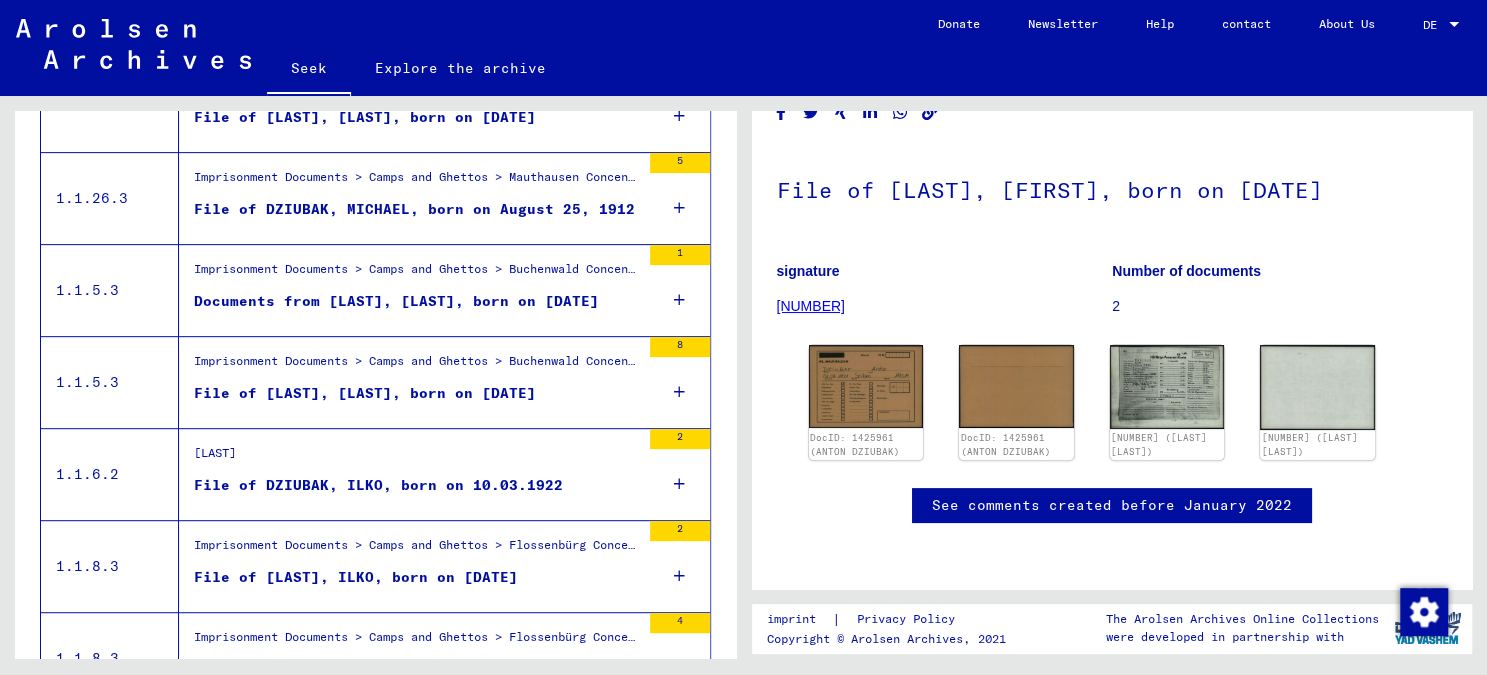 click on "See comments created before January 2022" 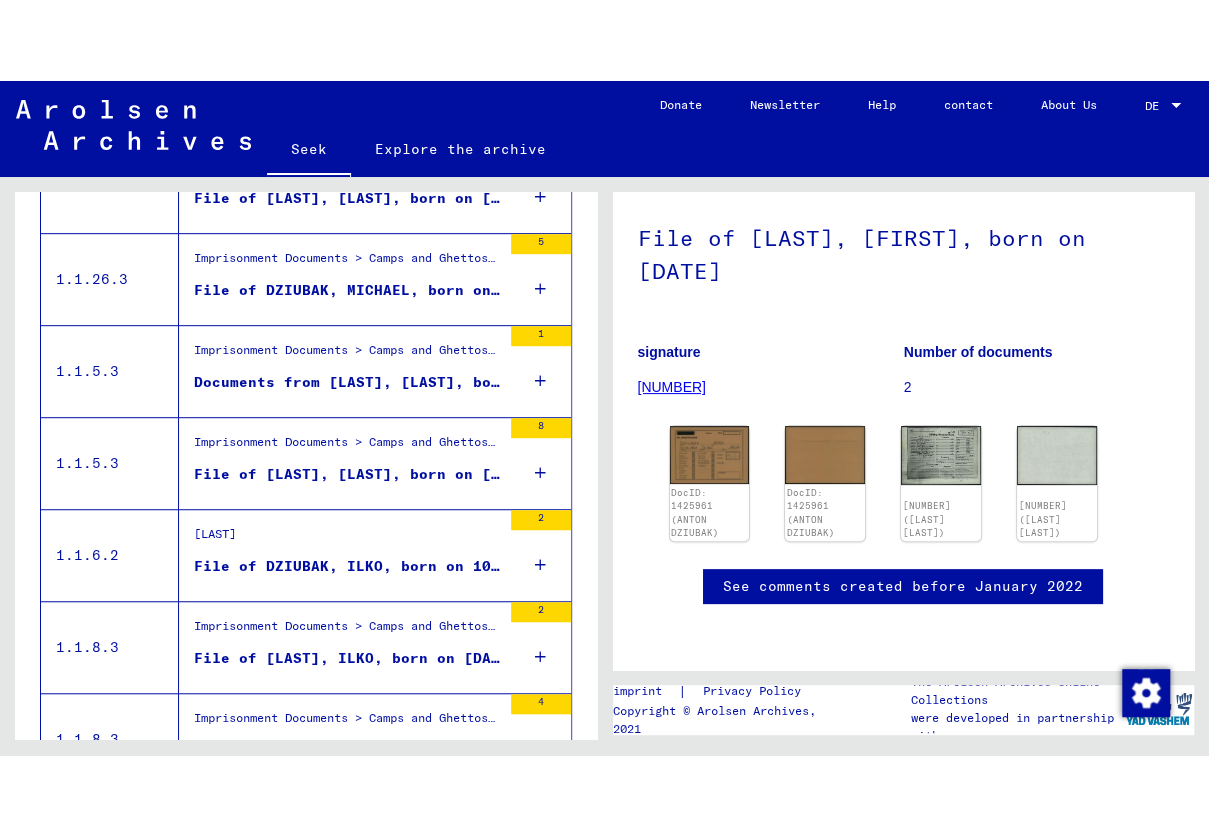 scroll, scrollTop: 407, scrollLeft: 0, axis: vertical 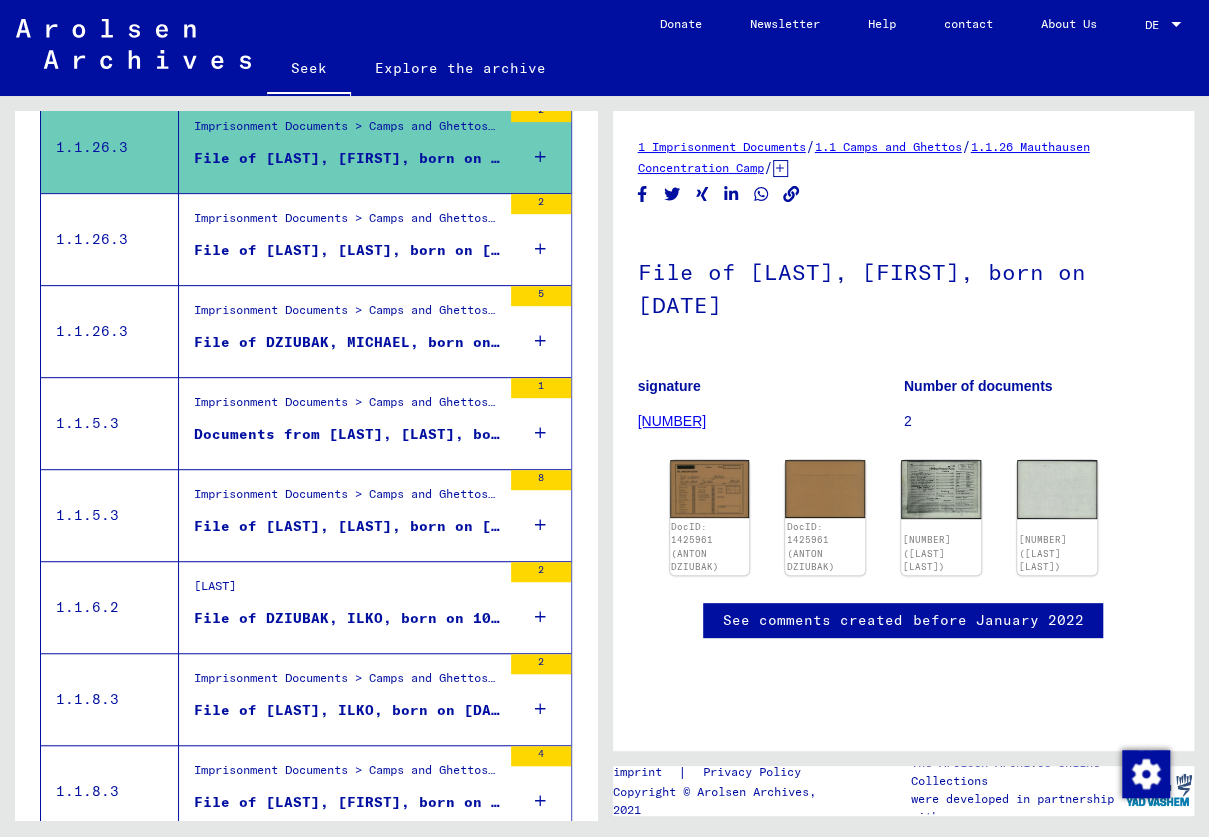 click at bounding box center (515, 229) 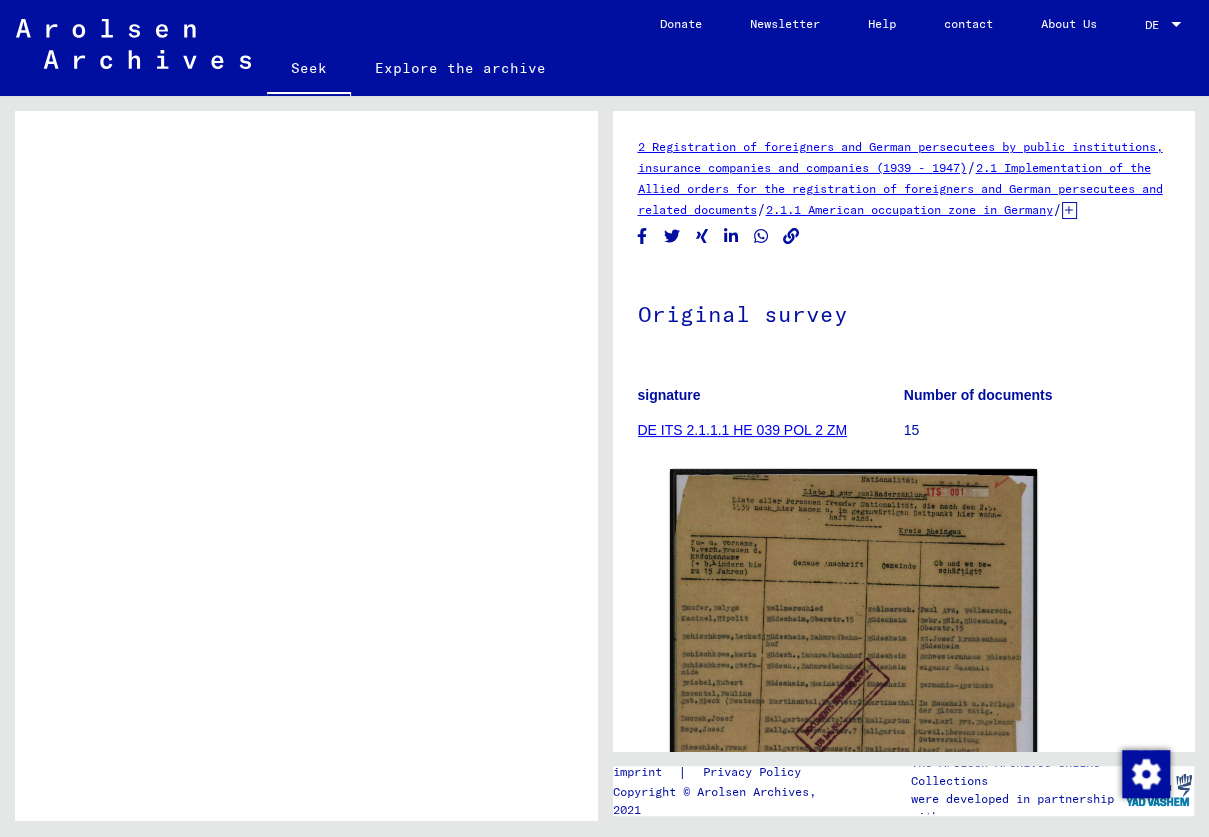 scroll, scrollTop: 0, scrollLeft: 0, axis: both 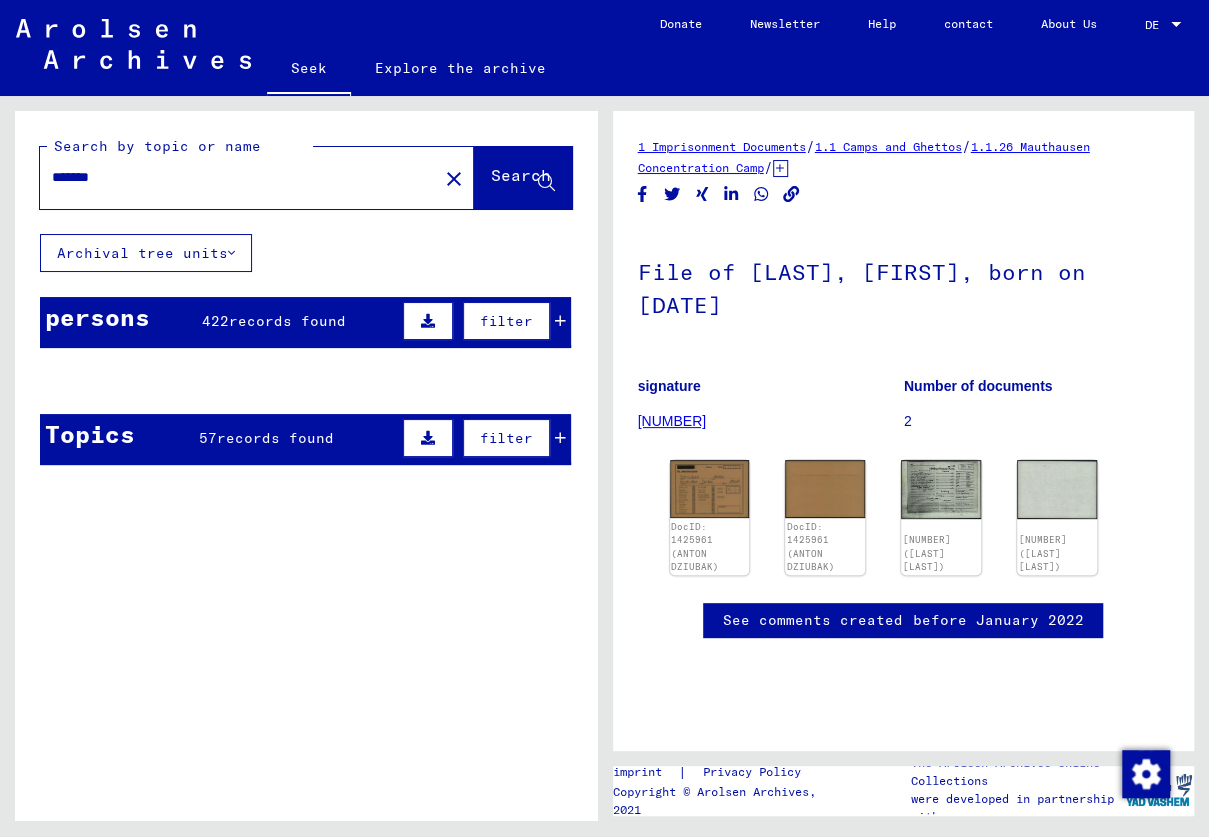 click at bounding box center (560, 321) 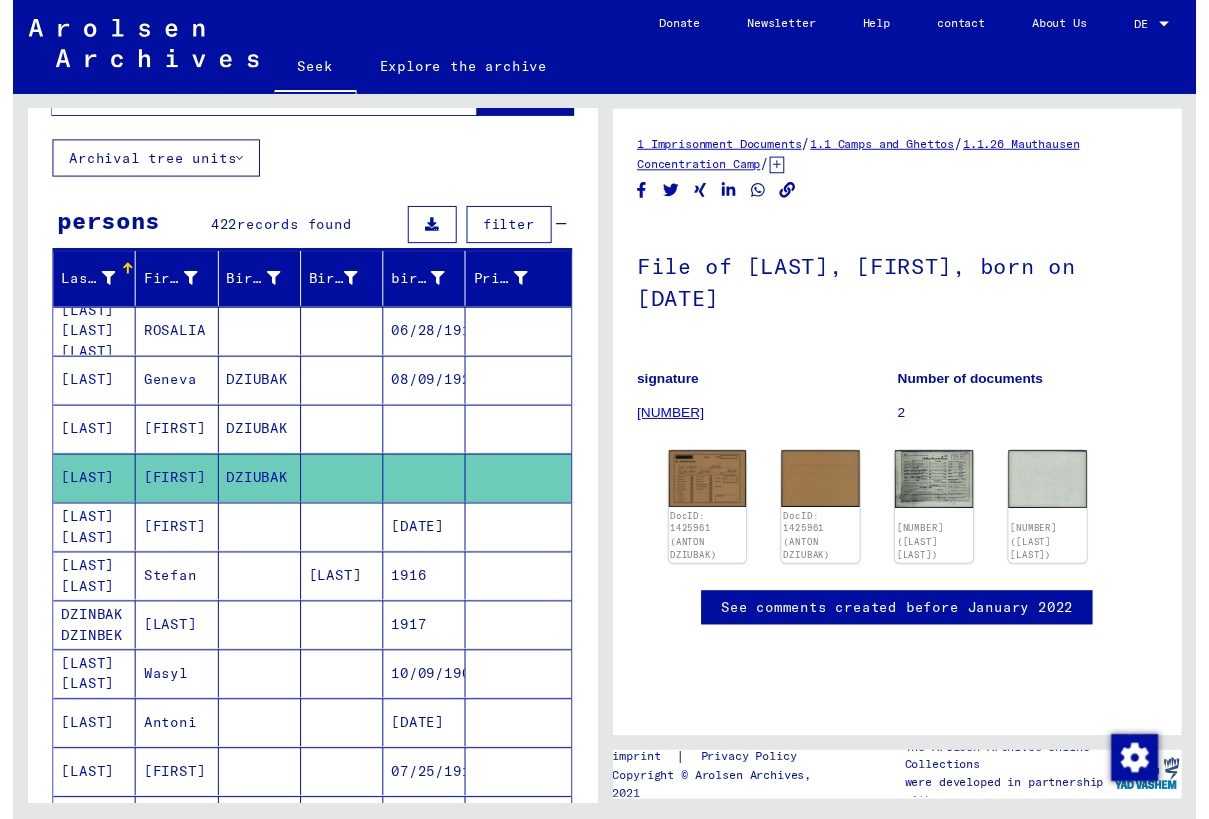 scroll, scrollTop: 0, scrollLeft: 0, axis: both 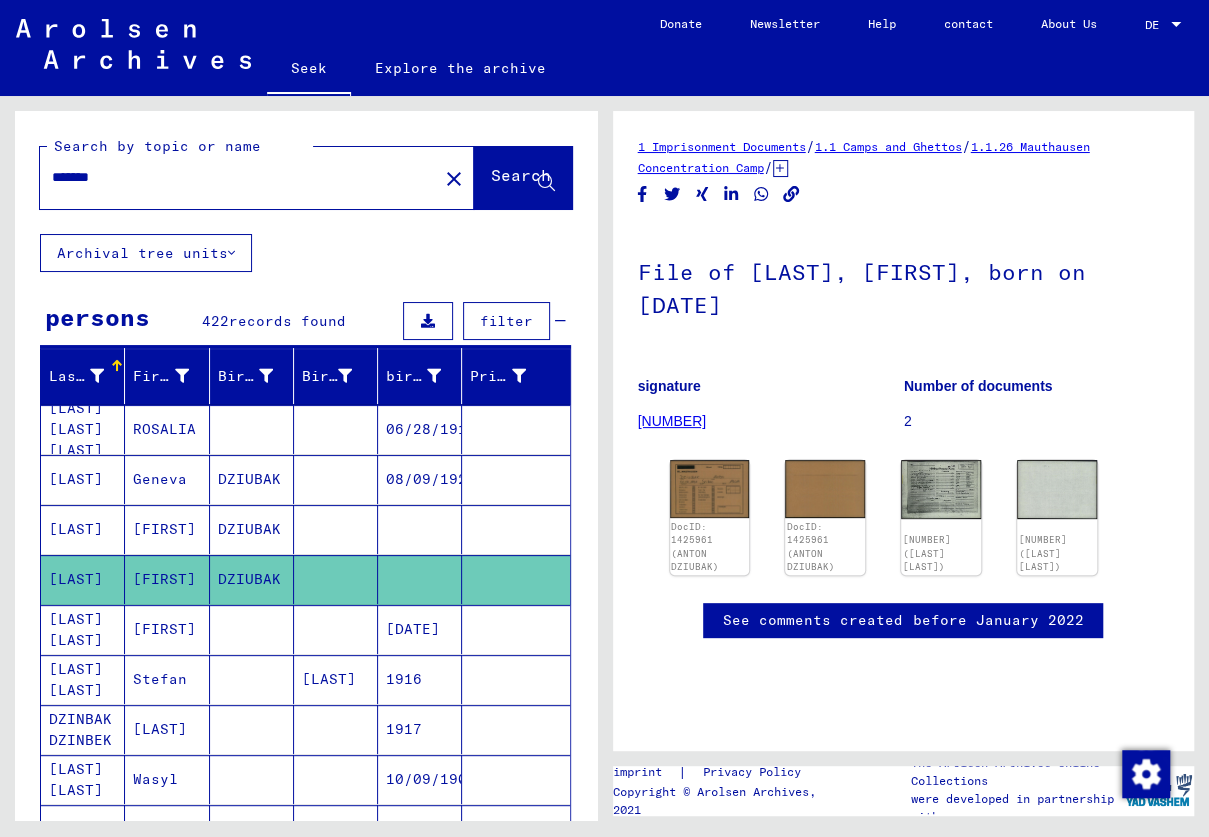 click on "Search" 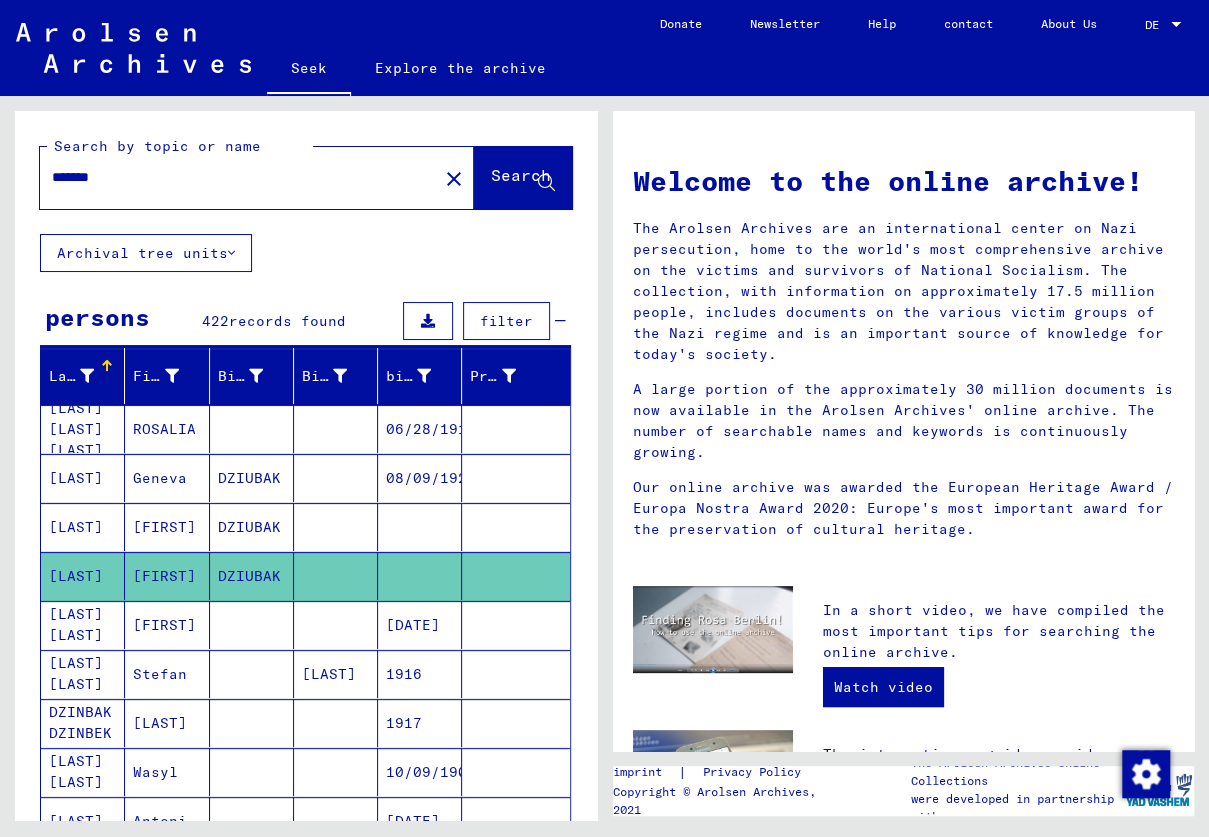 click on "The Arolsen Archives are an international center on Nazi persecution, home to the world's most comprehensive archive on the victims and survivors of National Socialism. The collection, with information on approximately 17.5 million people, includes documents on the various victim groups of the Nazi regime and is an important source of knowledge for today's society." at bounding box center [904, 291] 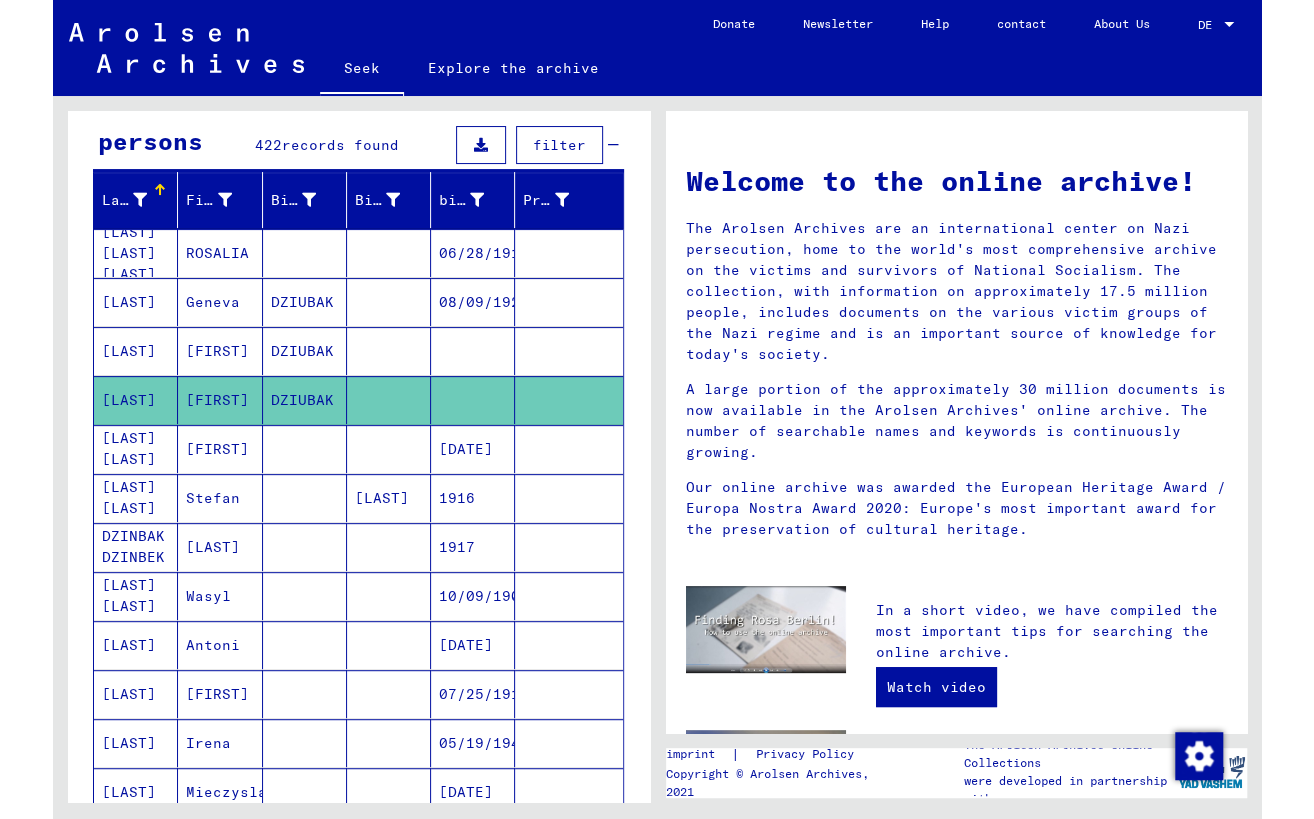 scroll, scrollTop: 192, scrollLeft: 0, axis: vertical 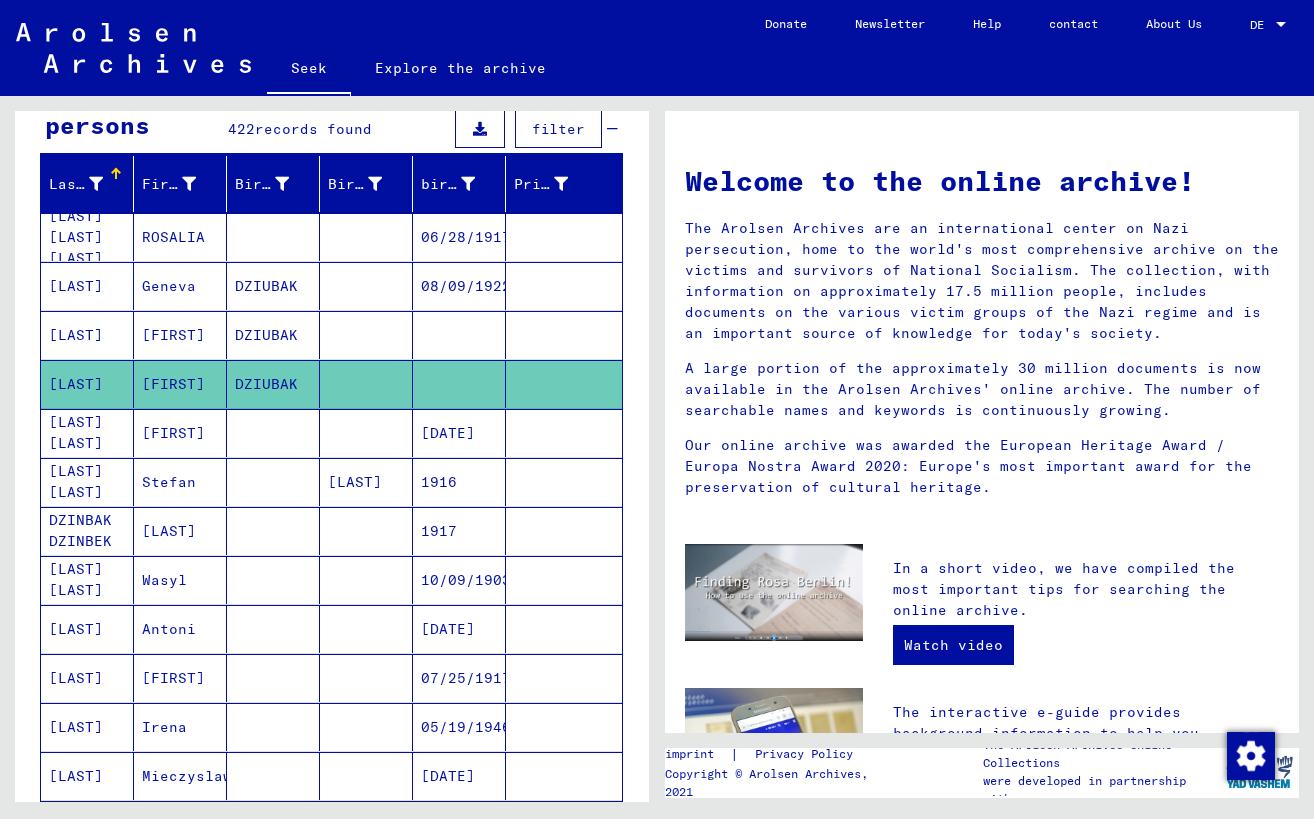 click on "[FIRST]" at bounding box center [169, 482] 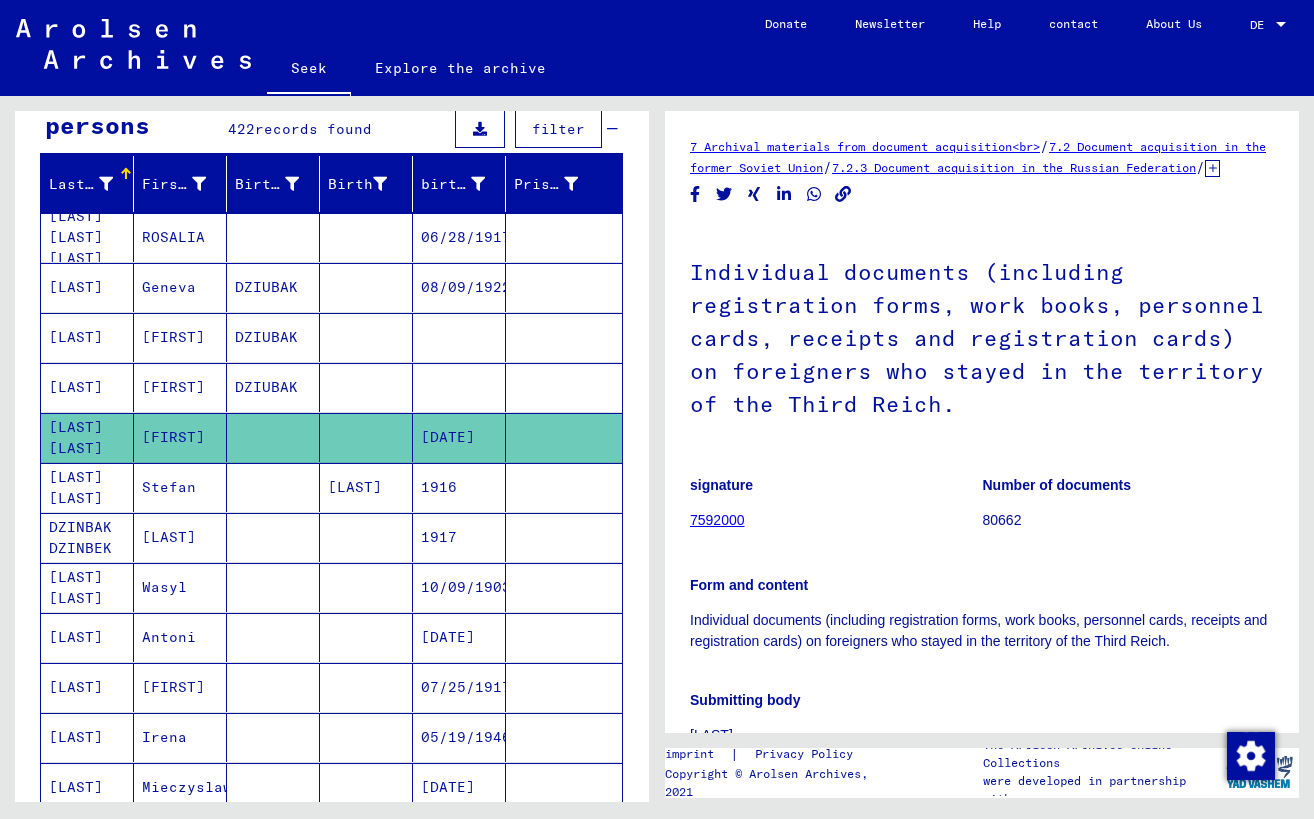 scroll, scrollTop: 0, scrollLeft: 0, axis: both 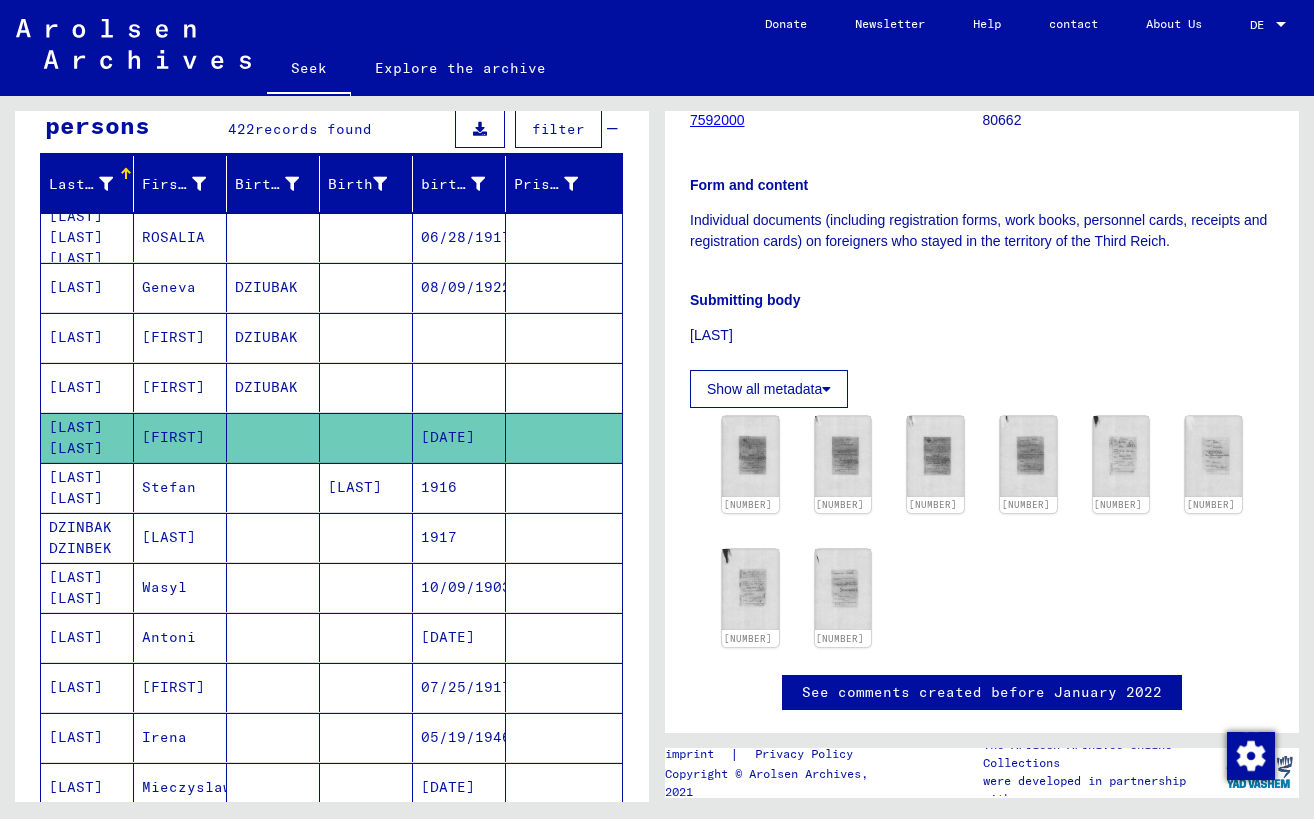click on "Stefan" at bounding box center (180, 537) 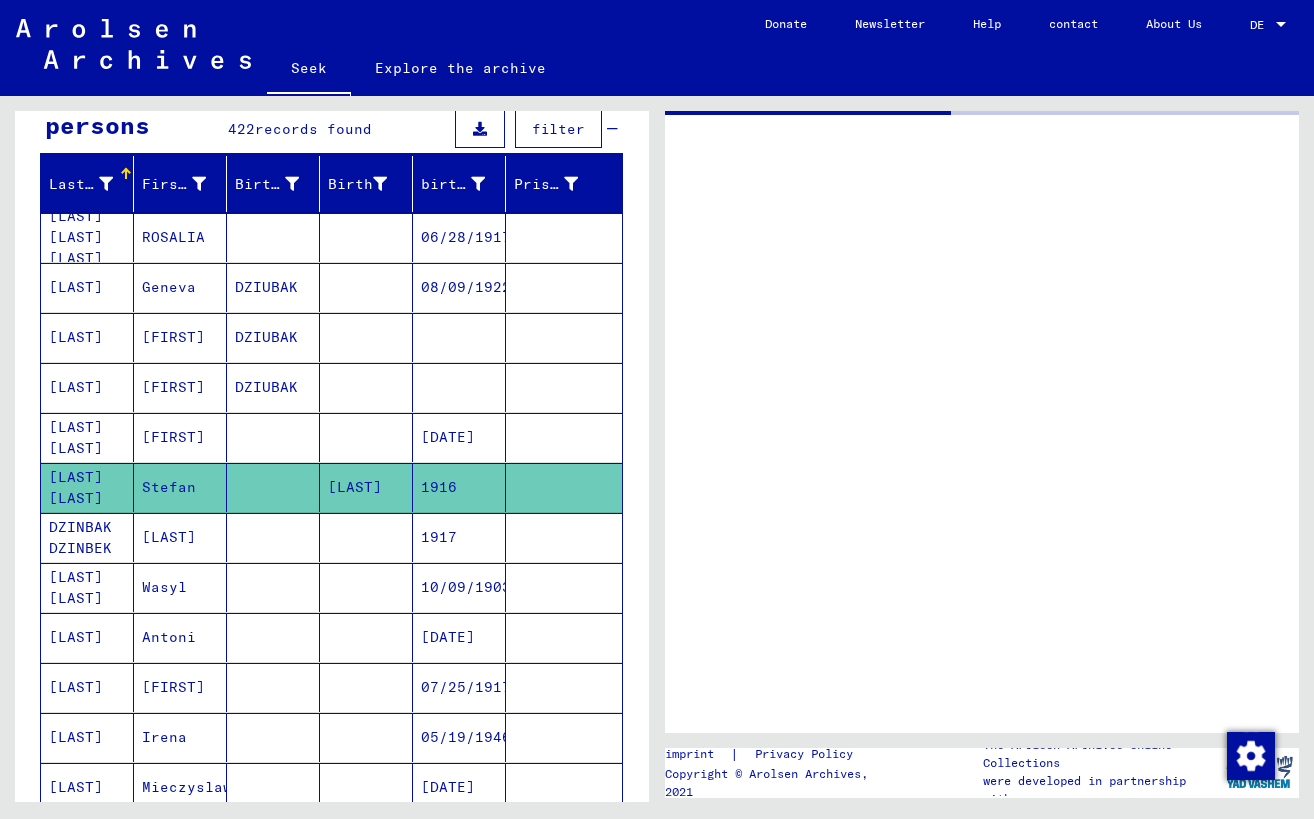 scroll, scrollTop: 0, scrollLeft: 0, axis: both 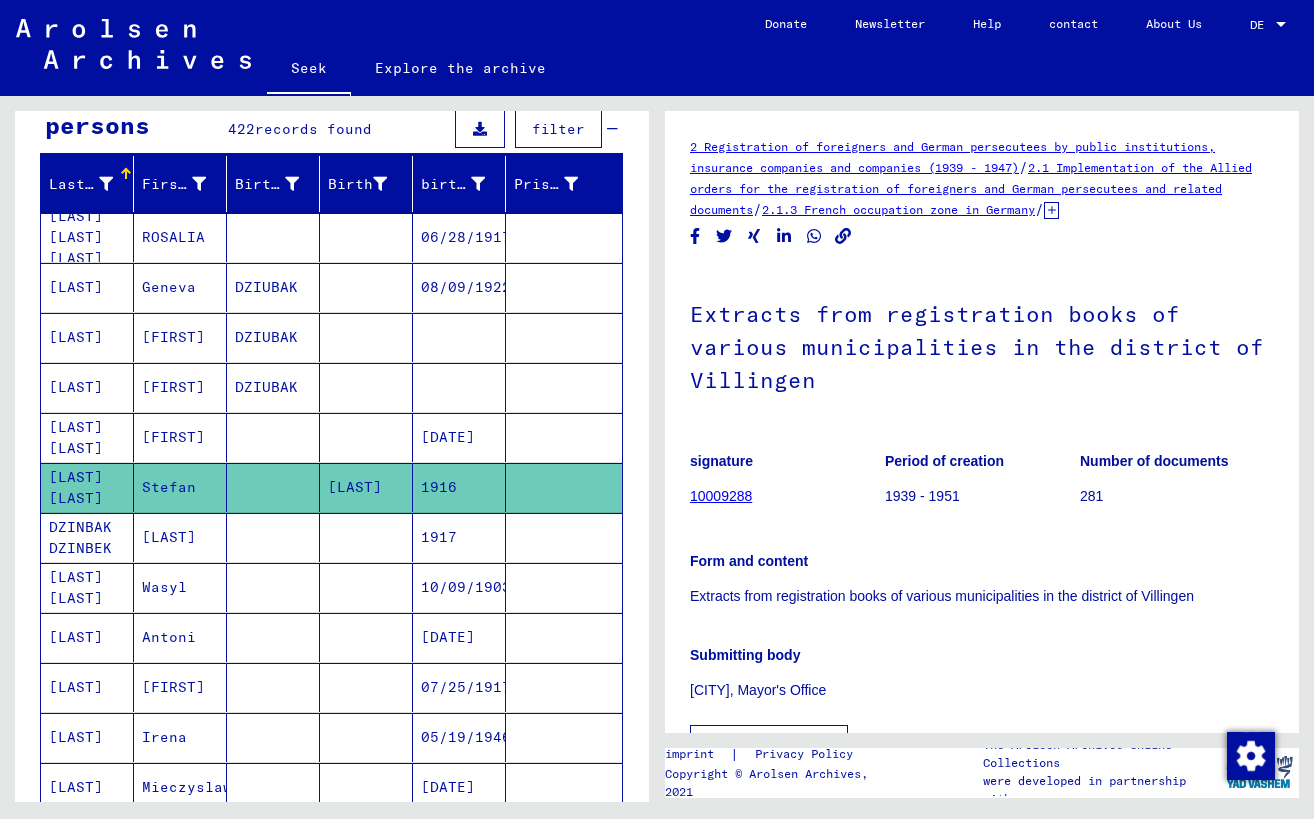 click on "1917" at bounding box center (466, 587) 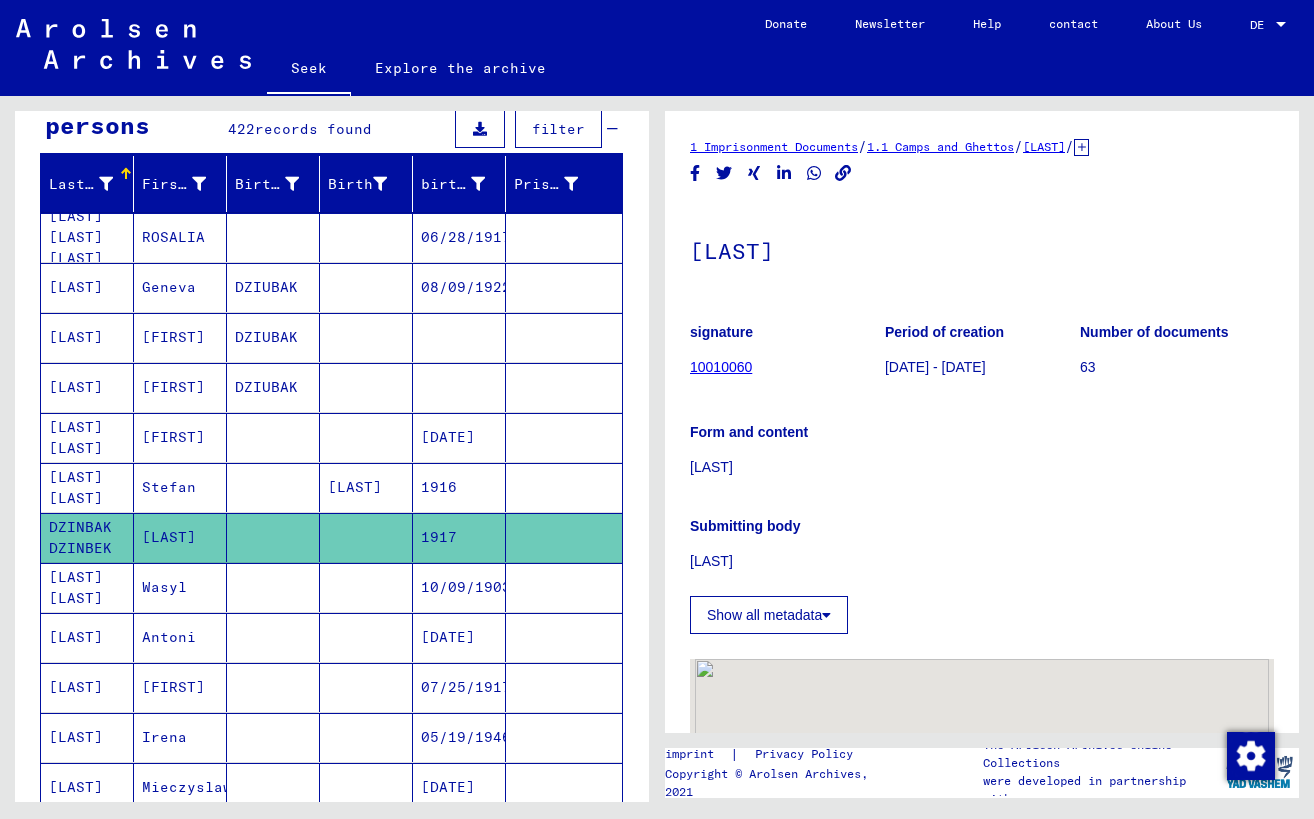scroll, scrollTop: 0, scrollLeft: 0, axis: both 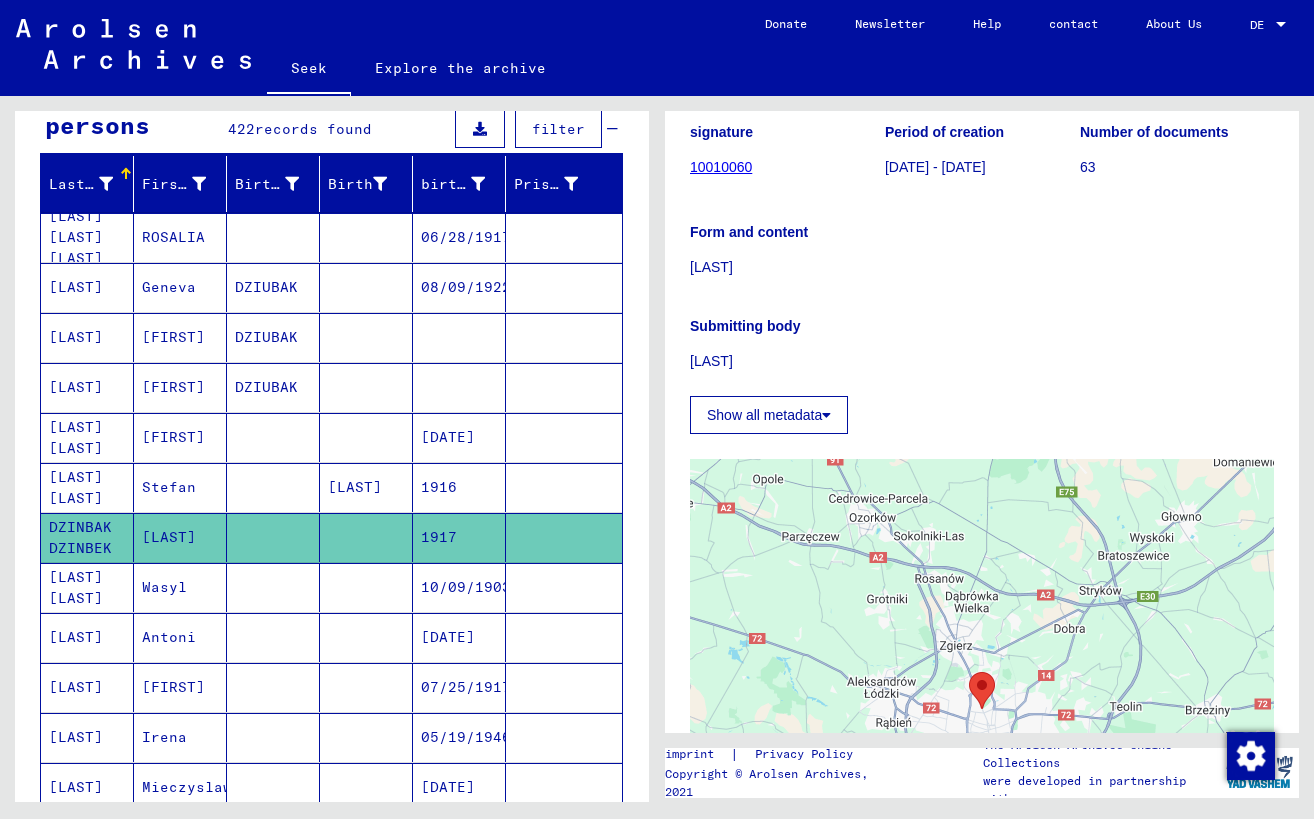 click at bounding box center [273, 637] 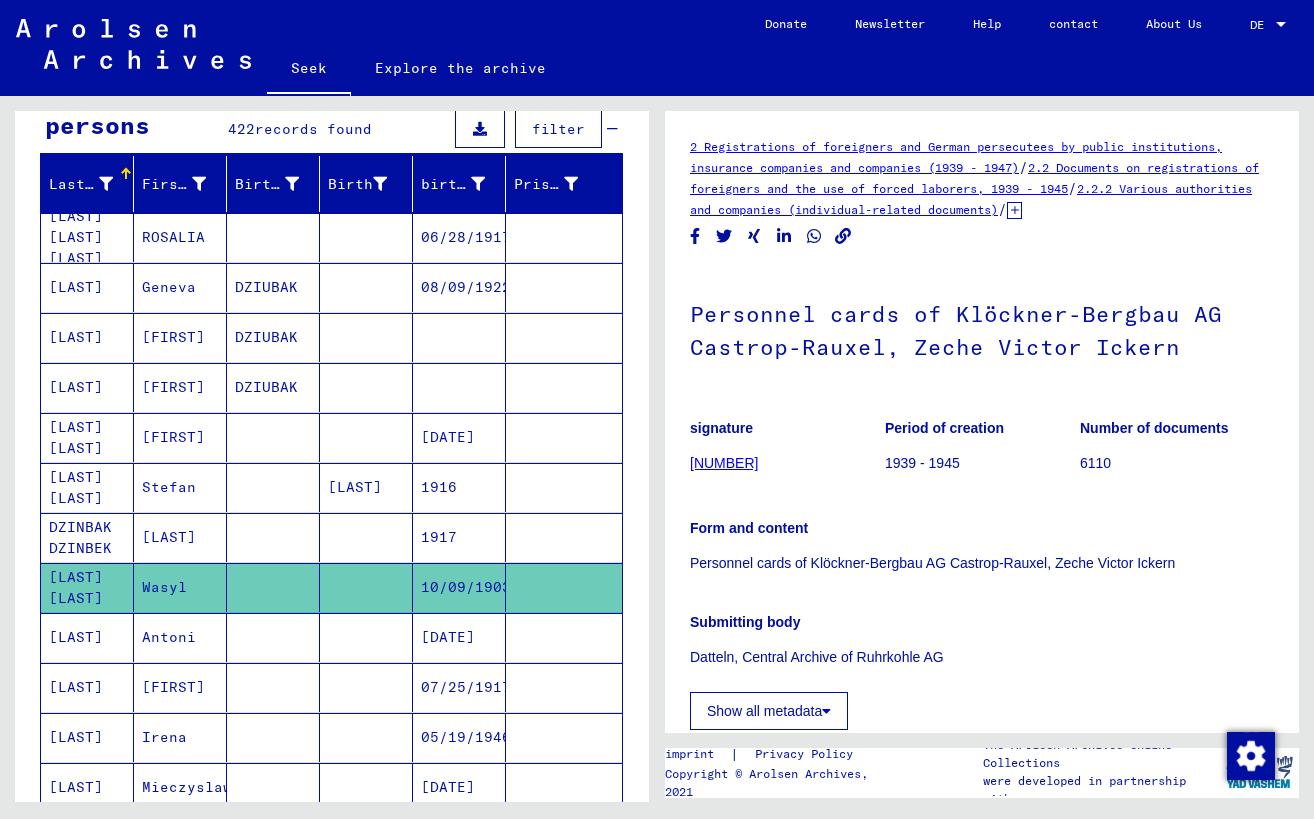 scroll, scrollTop: 0, scrollLeft: 0, axis: both 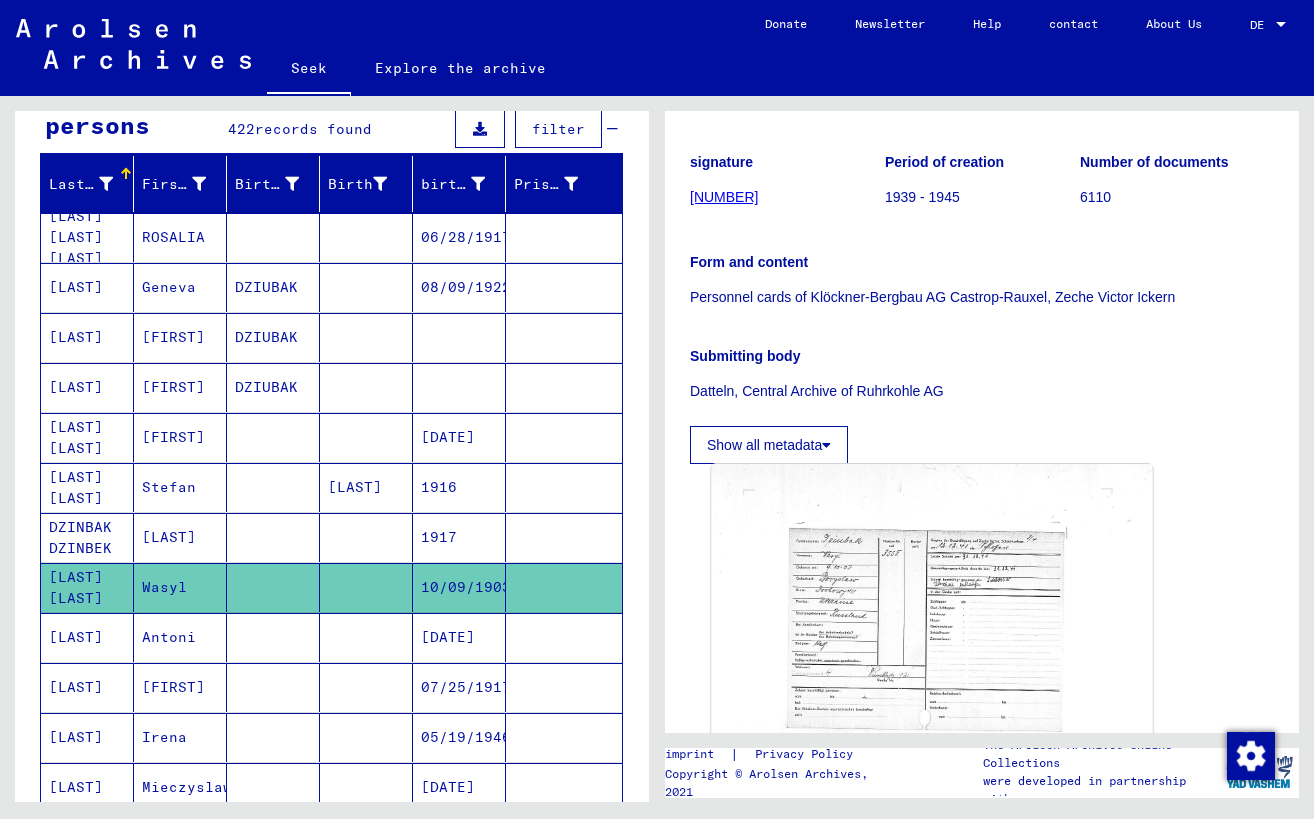 click 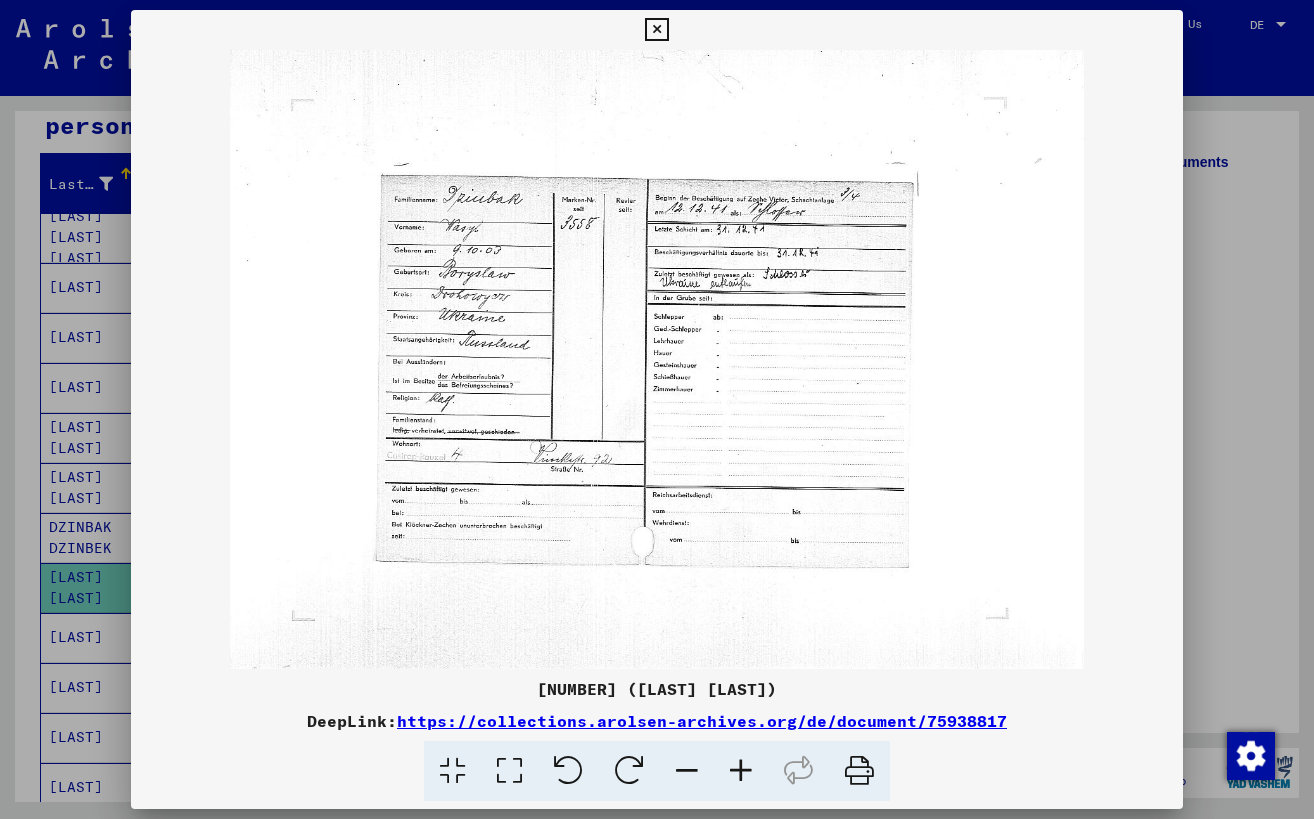 type 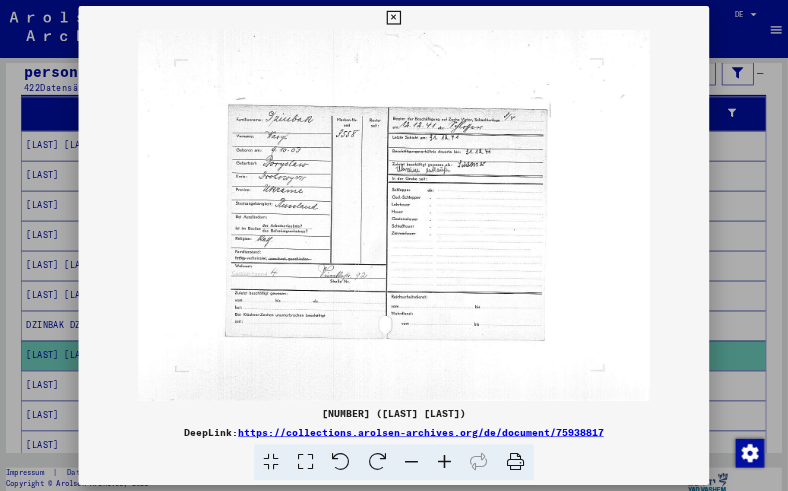 scroll, scrollTop: 192, scrollLeft: 0, axis: vertical 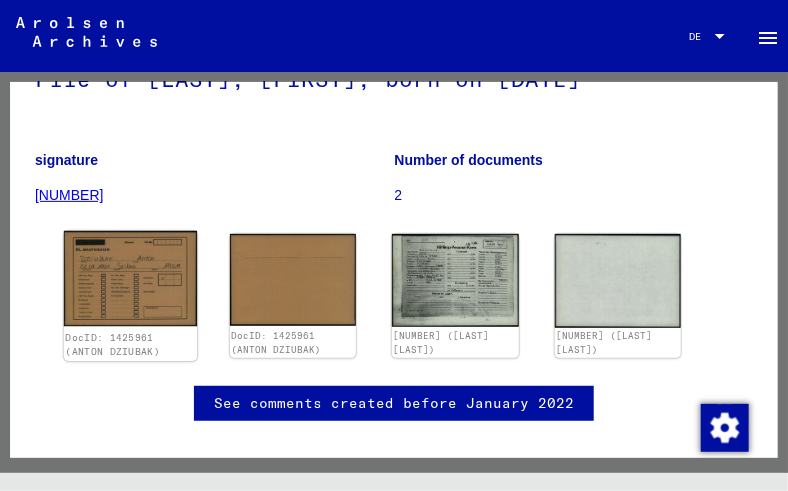 click 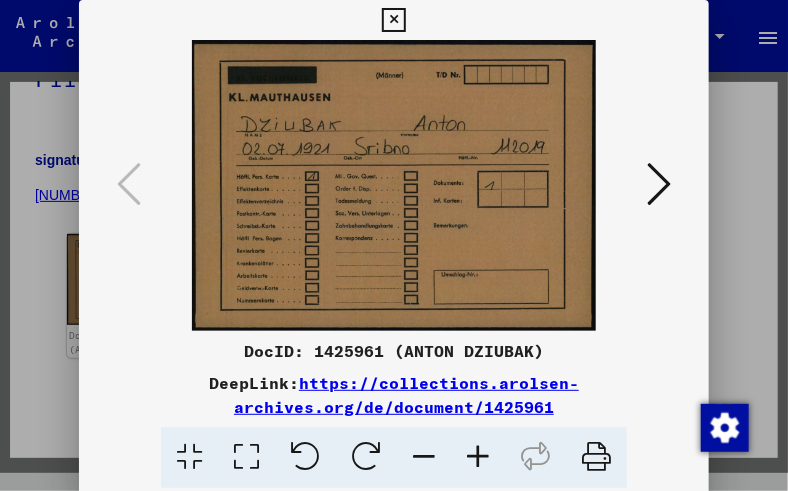 click at bounding box center [659, 184] 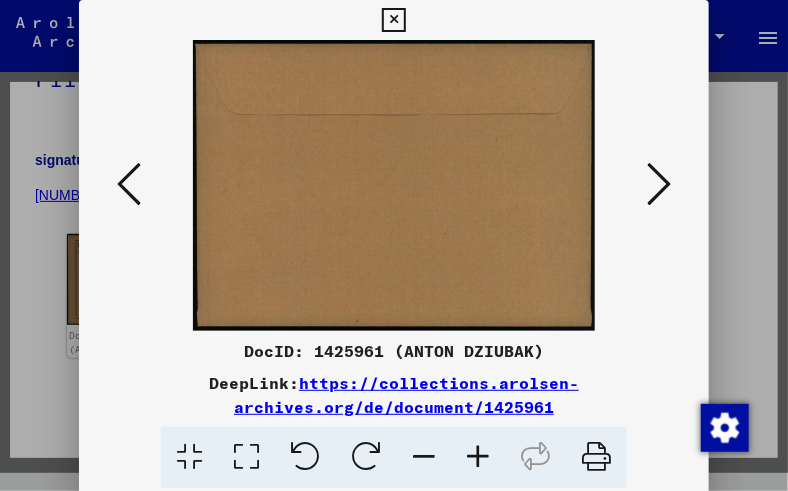 click at bounding box center (659, 184) 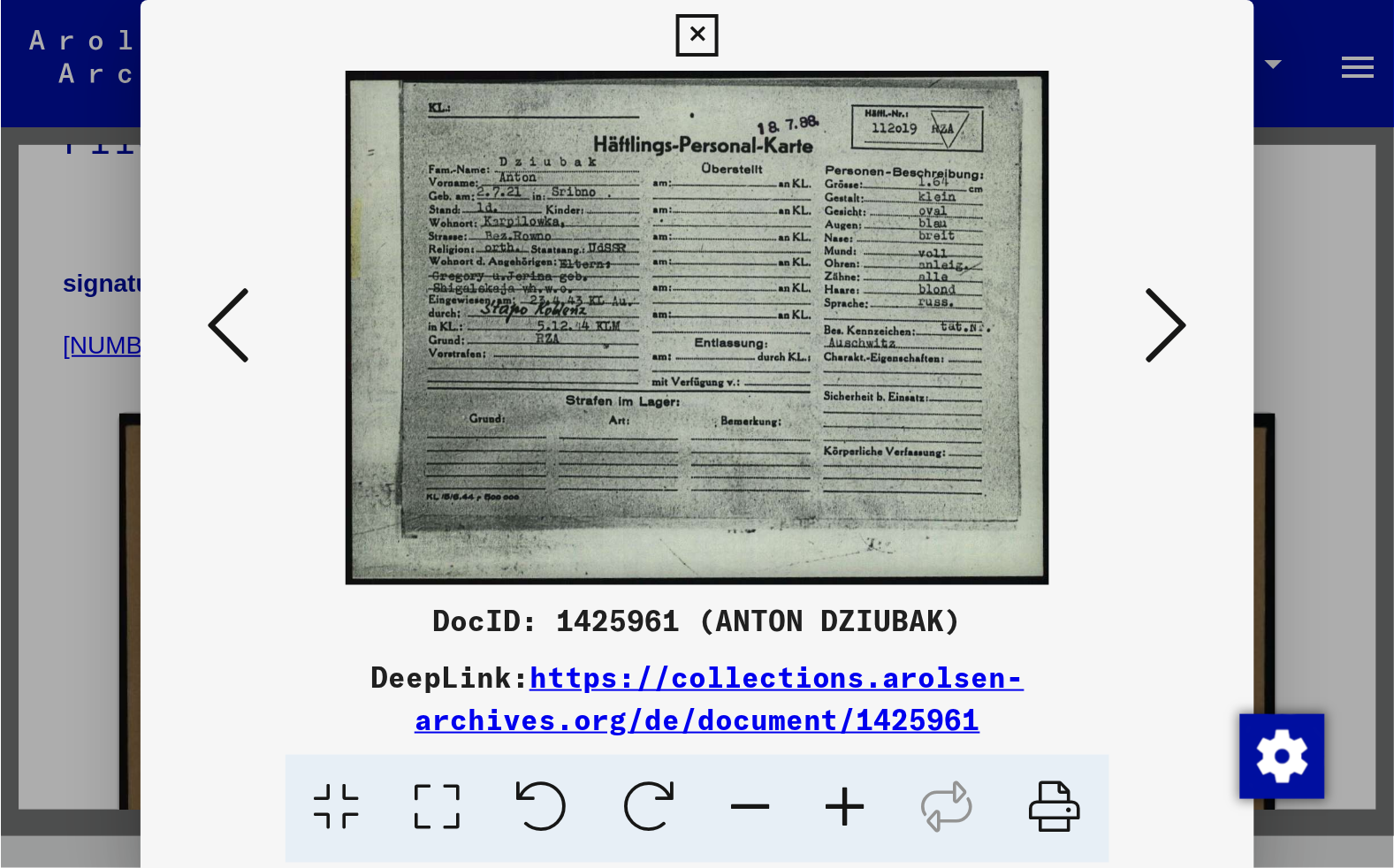 scroll, scrollTop: 159, scrollLeft: 0, axis: vertical 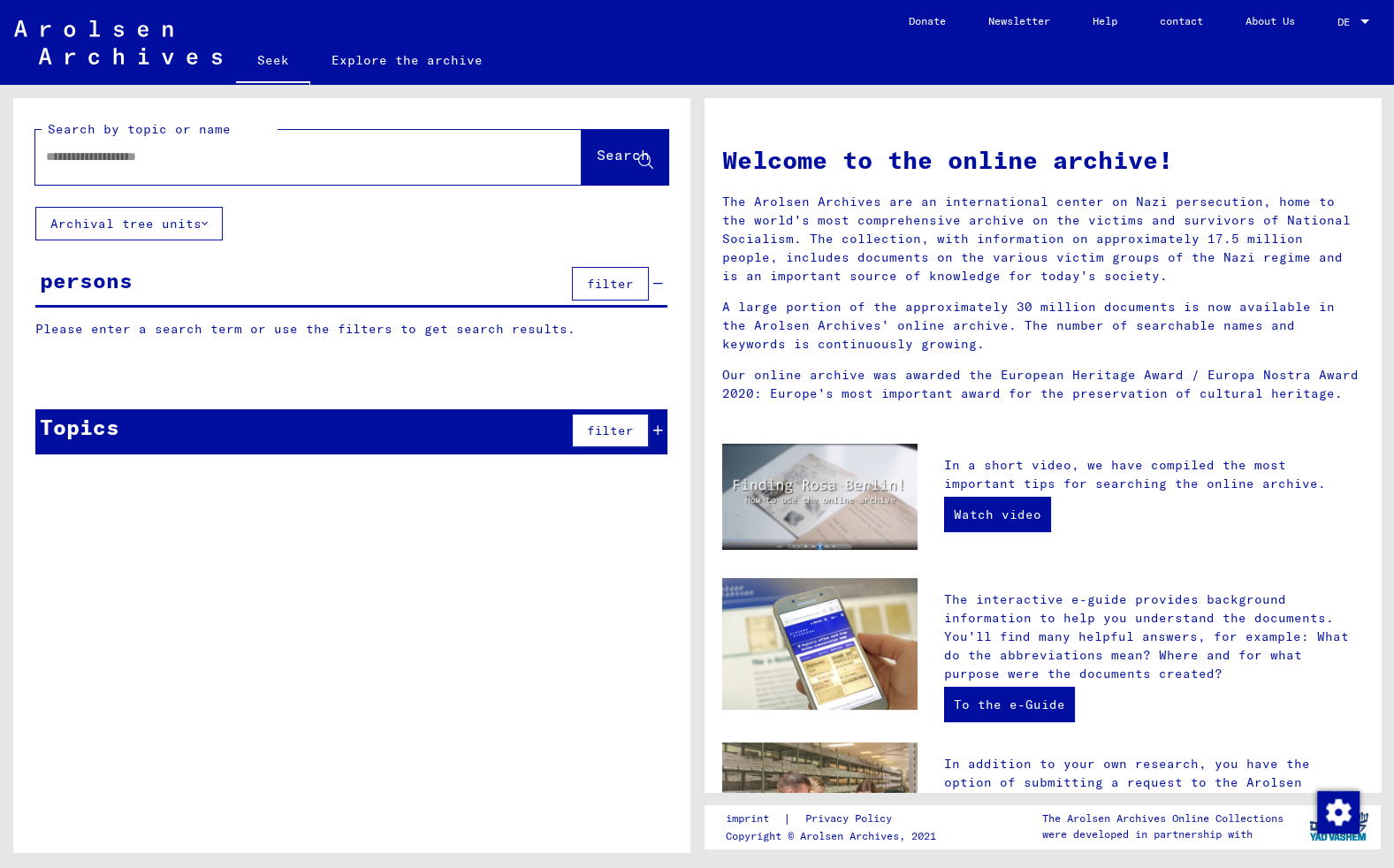 type on "*******" 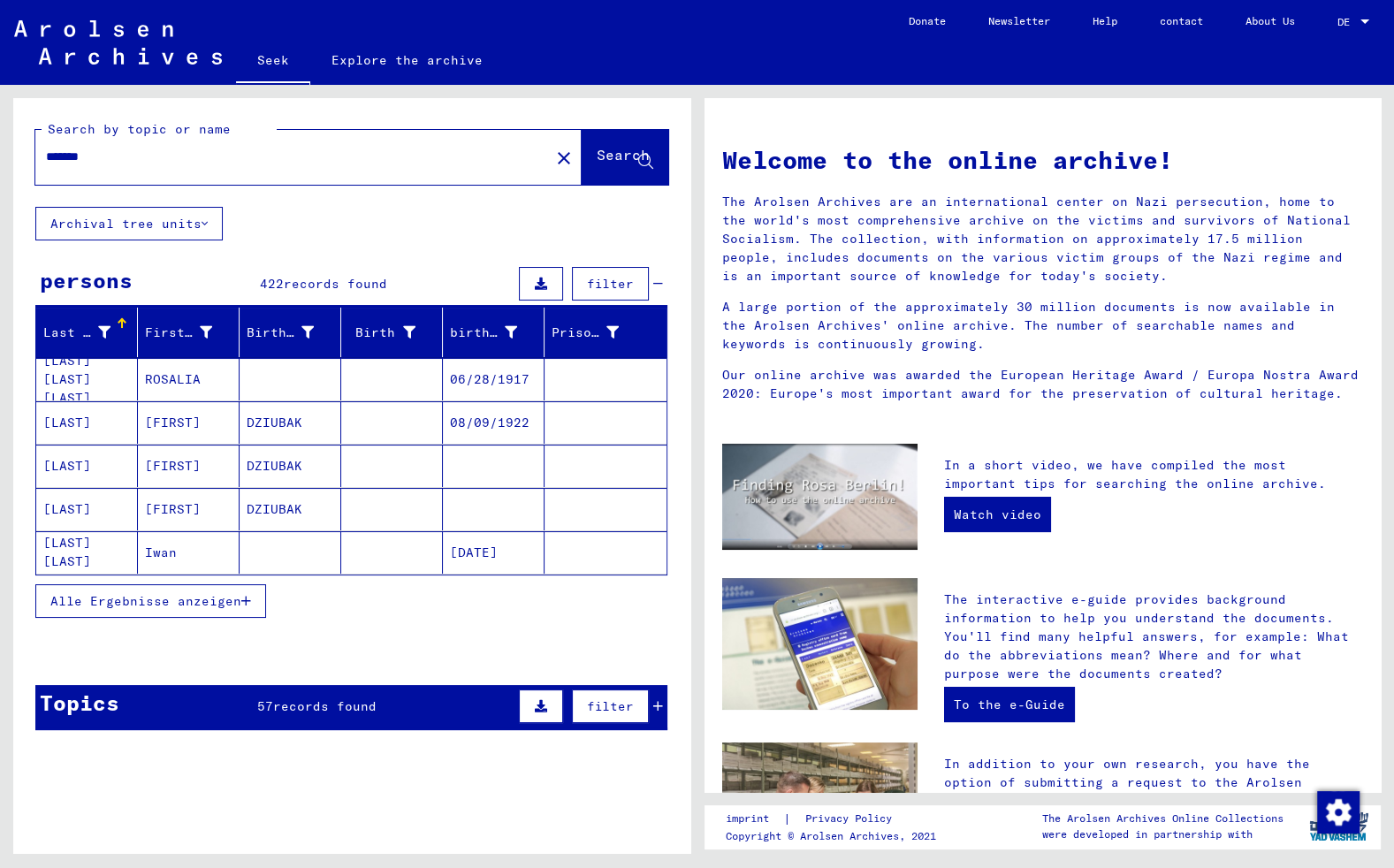 click on "Search by topic or name ******* close Search   Archival tree units persons 422  records found filter Last name First name Birth name Birth birth date Prisoner #  DCUBACK DUBAK DZIUBAK   ROSALIA         06/28/1917      DEMCZUK   Geneveva   DZIUBAK      08/09/1922      DEMCZUK   Genoveva   DZIUBAK            DEMZUK   Genoveva   DZIUBAK            DSJUBAK DZIUBAK   Iwan         11/11/1912     Alle Ergebnisse anzeigen  Signature Last name First name Birth name Birth birth date Prisoner # Father (adoptive father) Mother (adoptive mother) religion nationality Profession Place of detention Date of death Last place of residence Last place of residence (country) Place of detention Last place of residence (province) Last place of residence (place) Last place of residence (district) Last place of residence (street) Last place of residence (house number) 6.3.3.3 DCUBACK DUBAK DZIUBAK ROSALIA 06/28/1917 DEMCZUK Geneveva DZIUBAK 08/09/1922 2.1.1.3 - Nationalität/Herkunft der aufgeführten Personen: Russisch DEMCZUK Iwan" 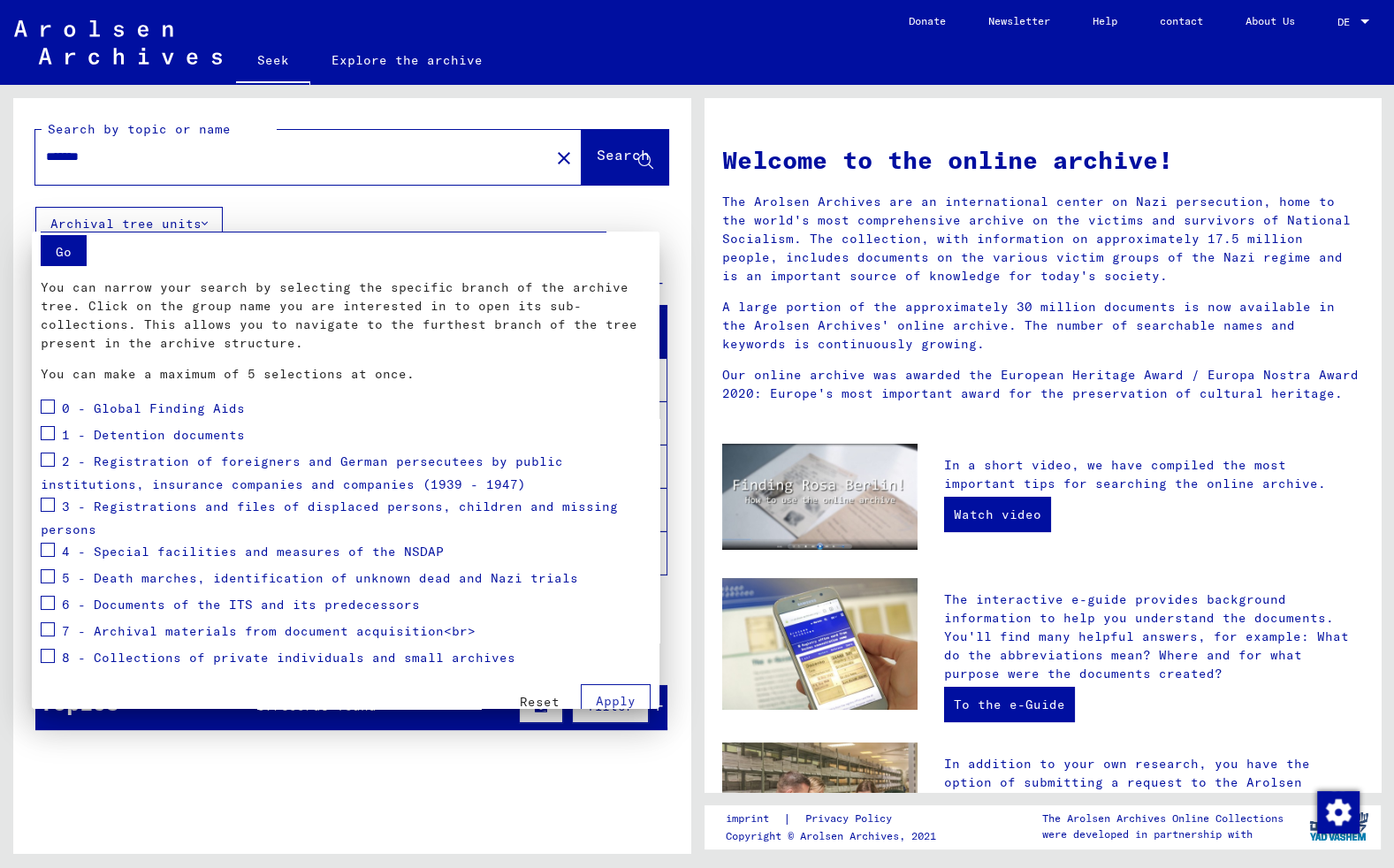 scroll, scrollTop: 56, scrollLeft: 0, axis: vertical 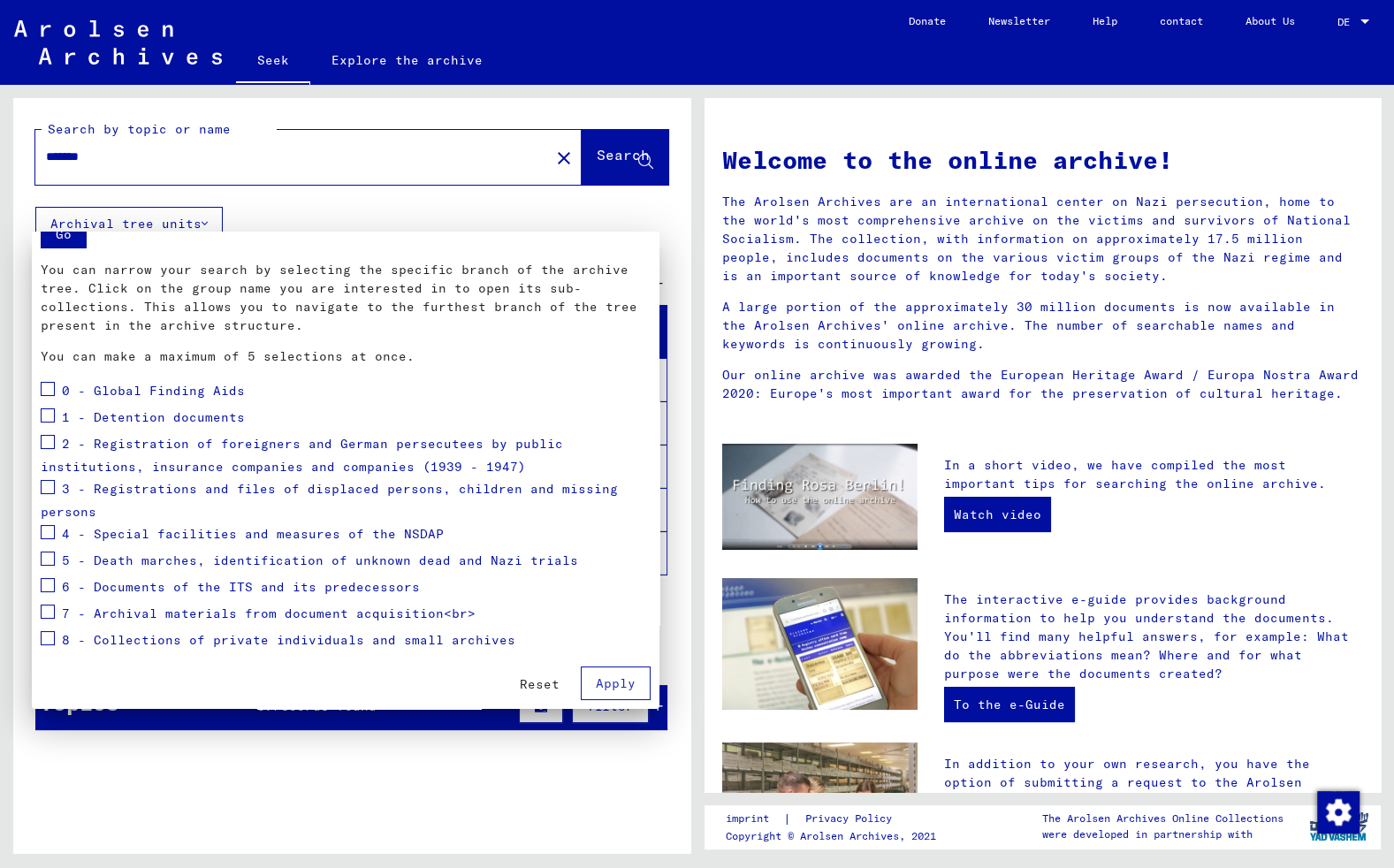 click on "5 - Death marches, identification of unknown dead and Nazi trials" at bounding box center [320, 560] 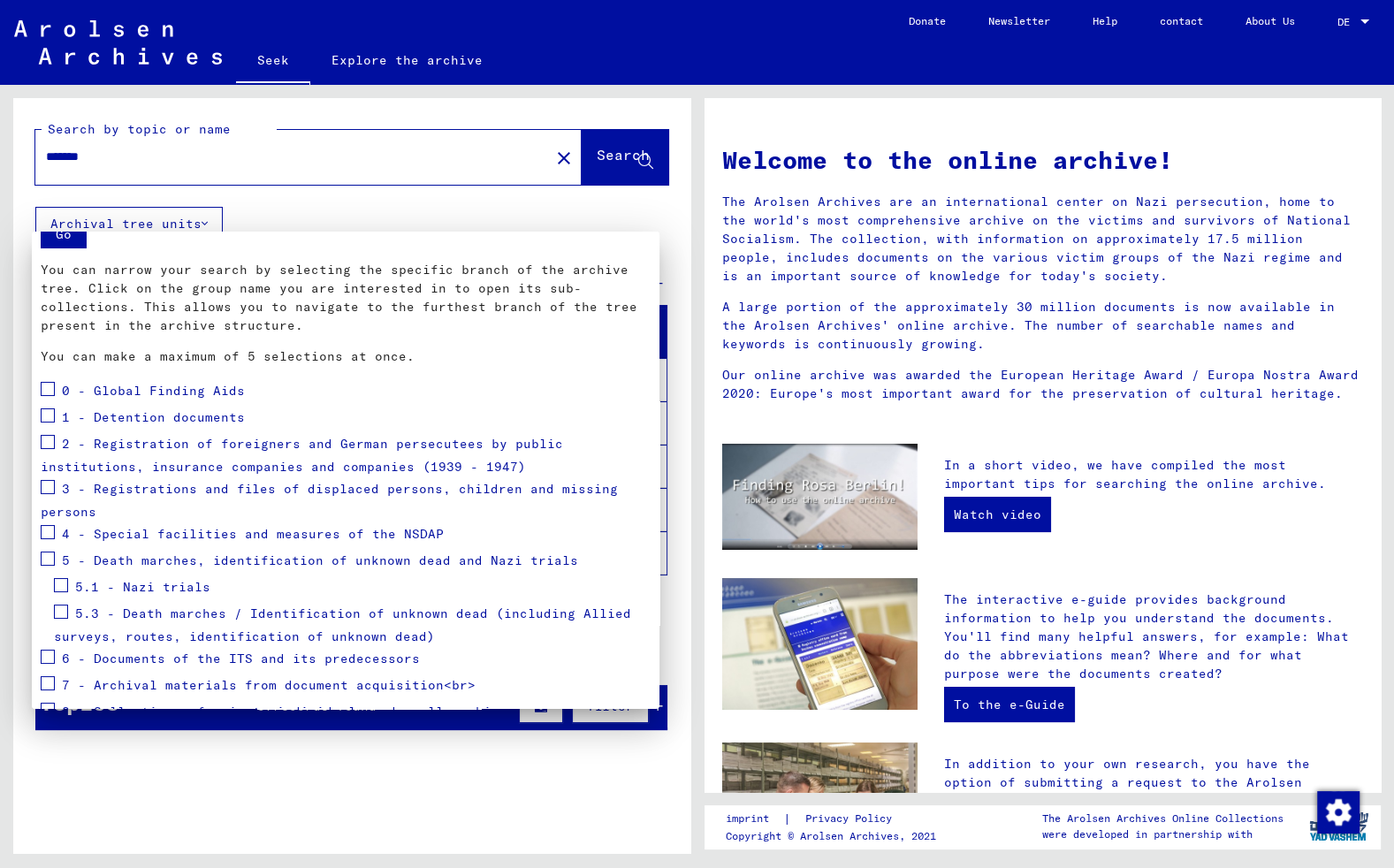 click at bounding box center [48, 559] 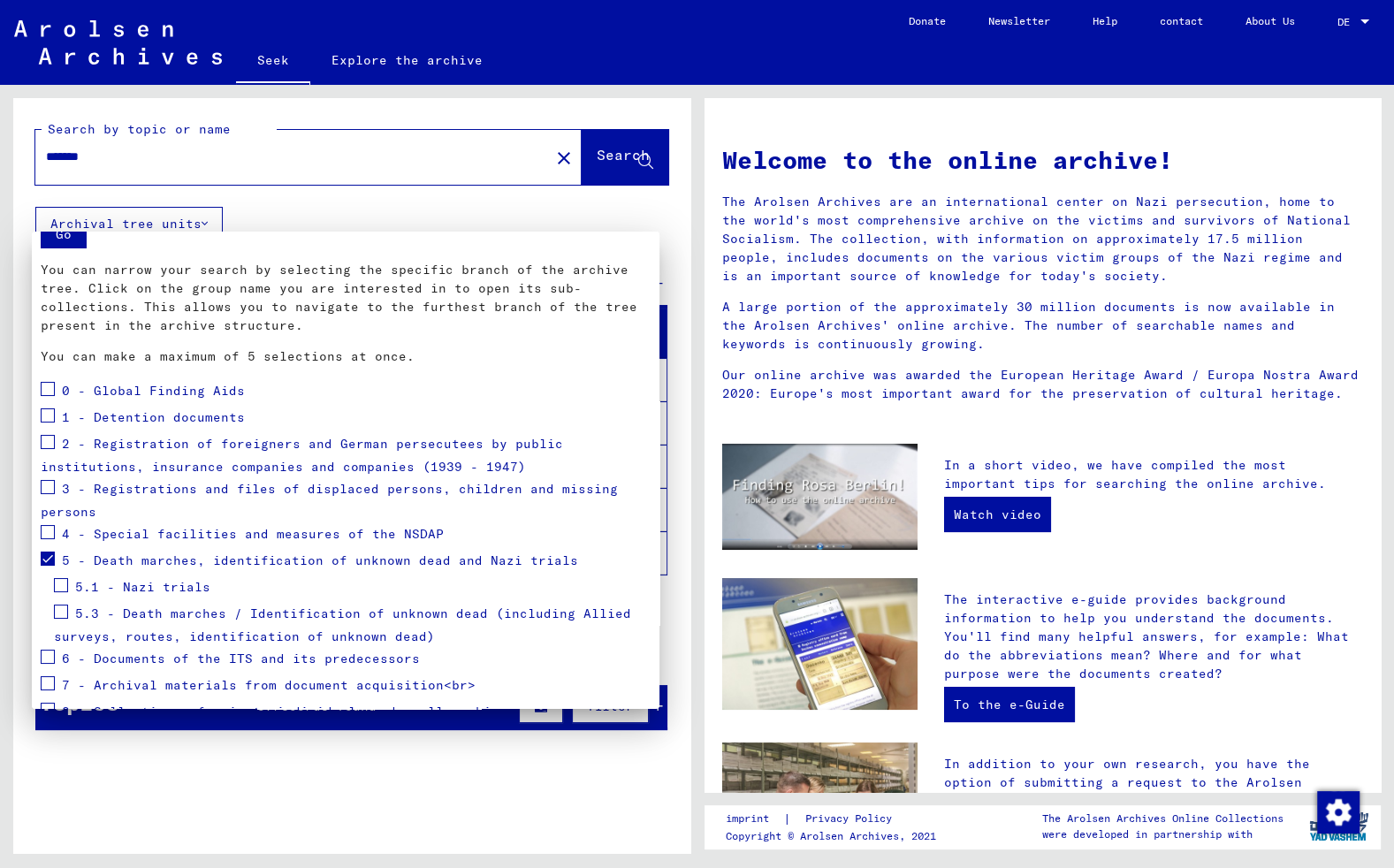 scroll, scrollTop: 127, scrollLeft: 0, axis: vertical 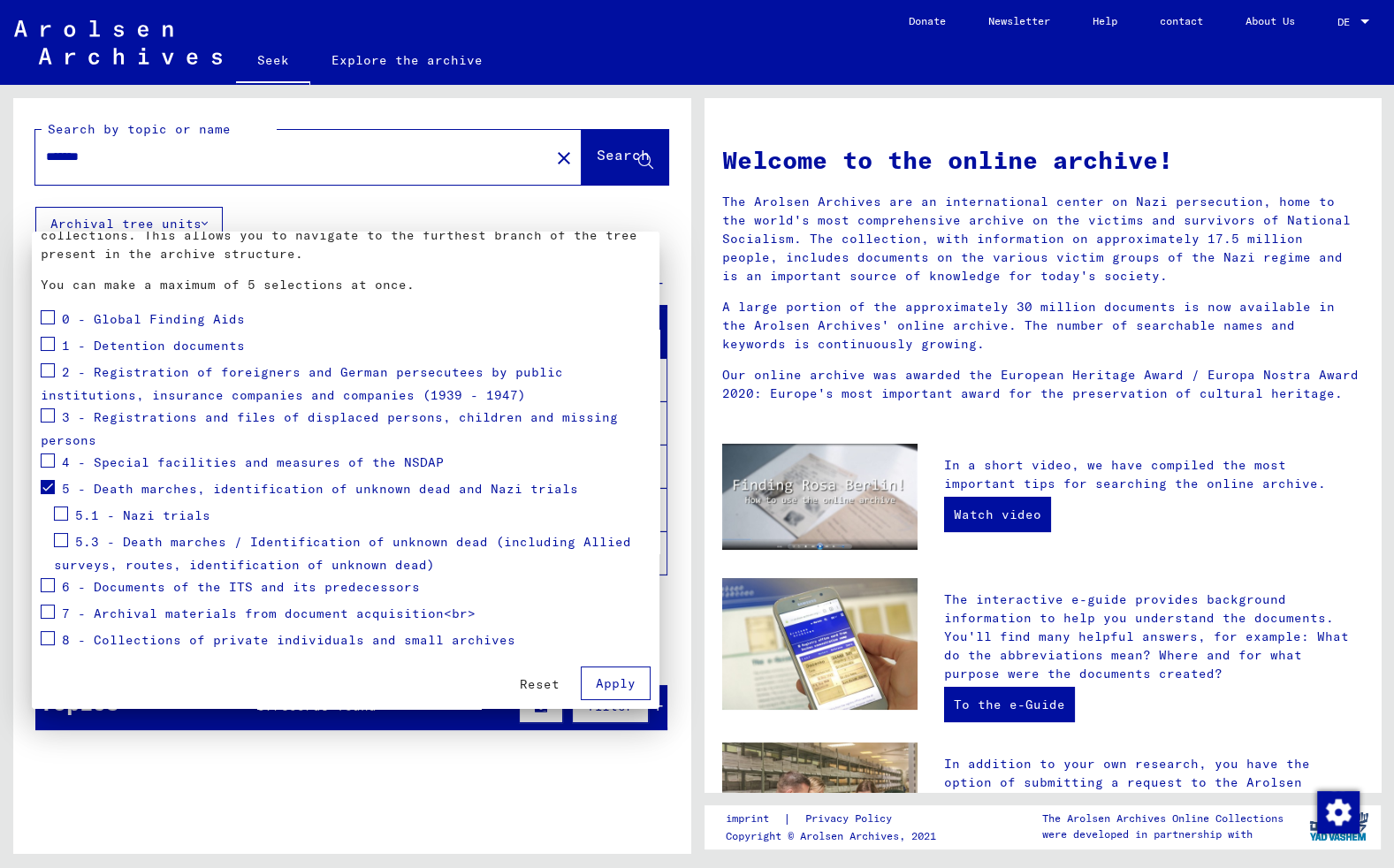 click on "Apply" at bounding box center (615, 683) 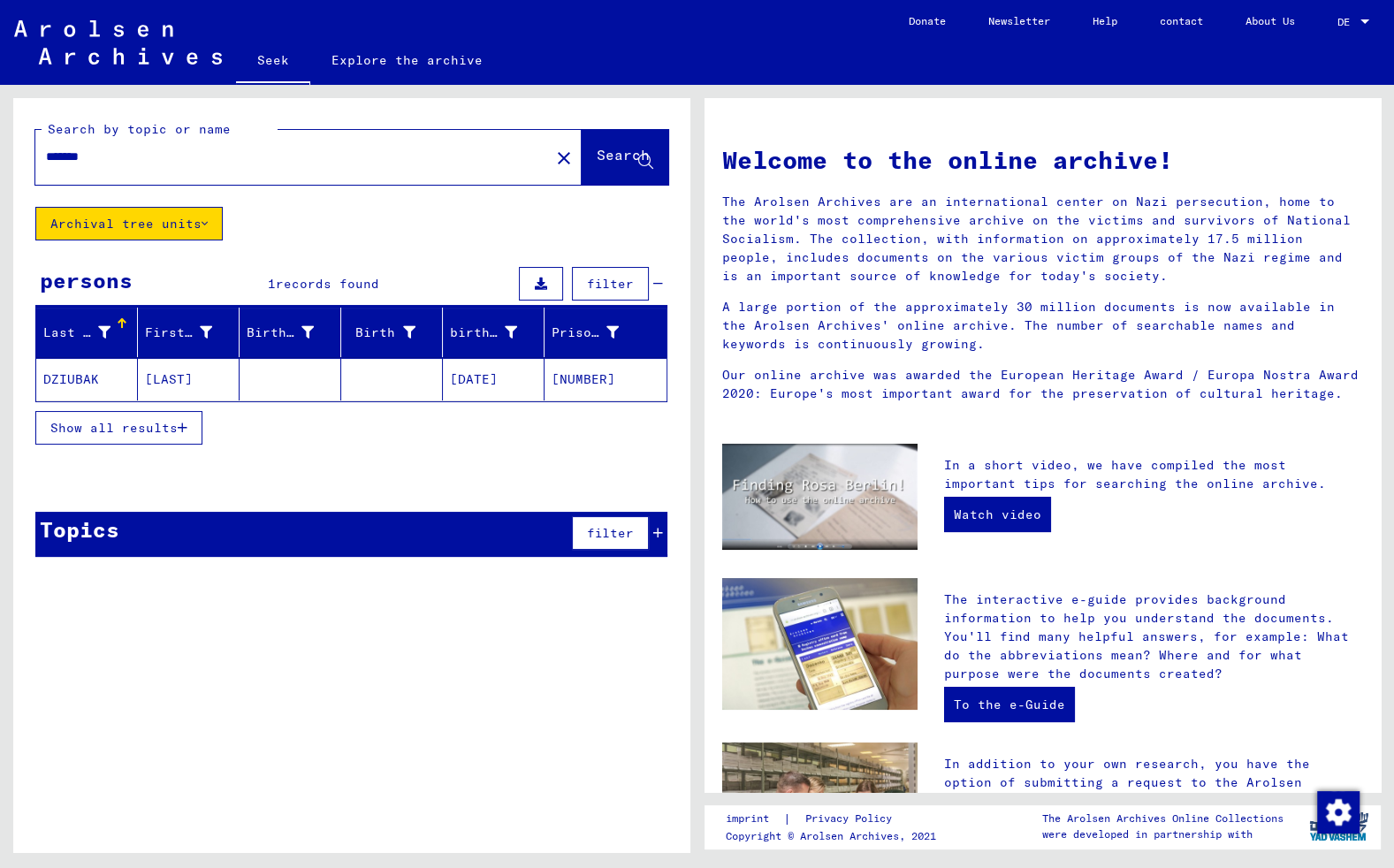 click on "DZIUBAK" 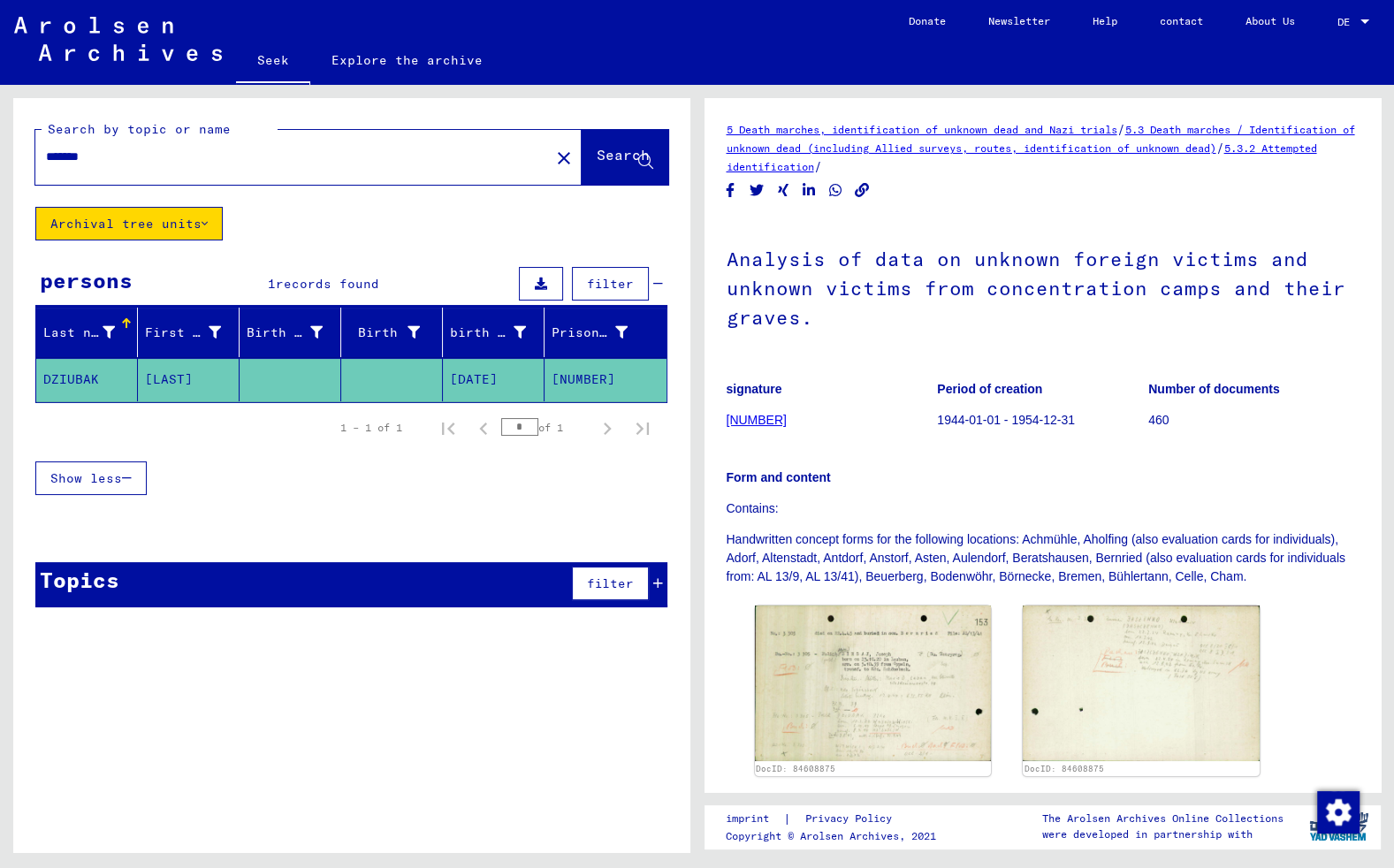 scroll, scrollTop: 0, scrollLeft: 0, axis: both 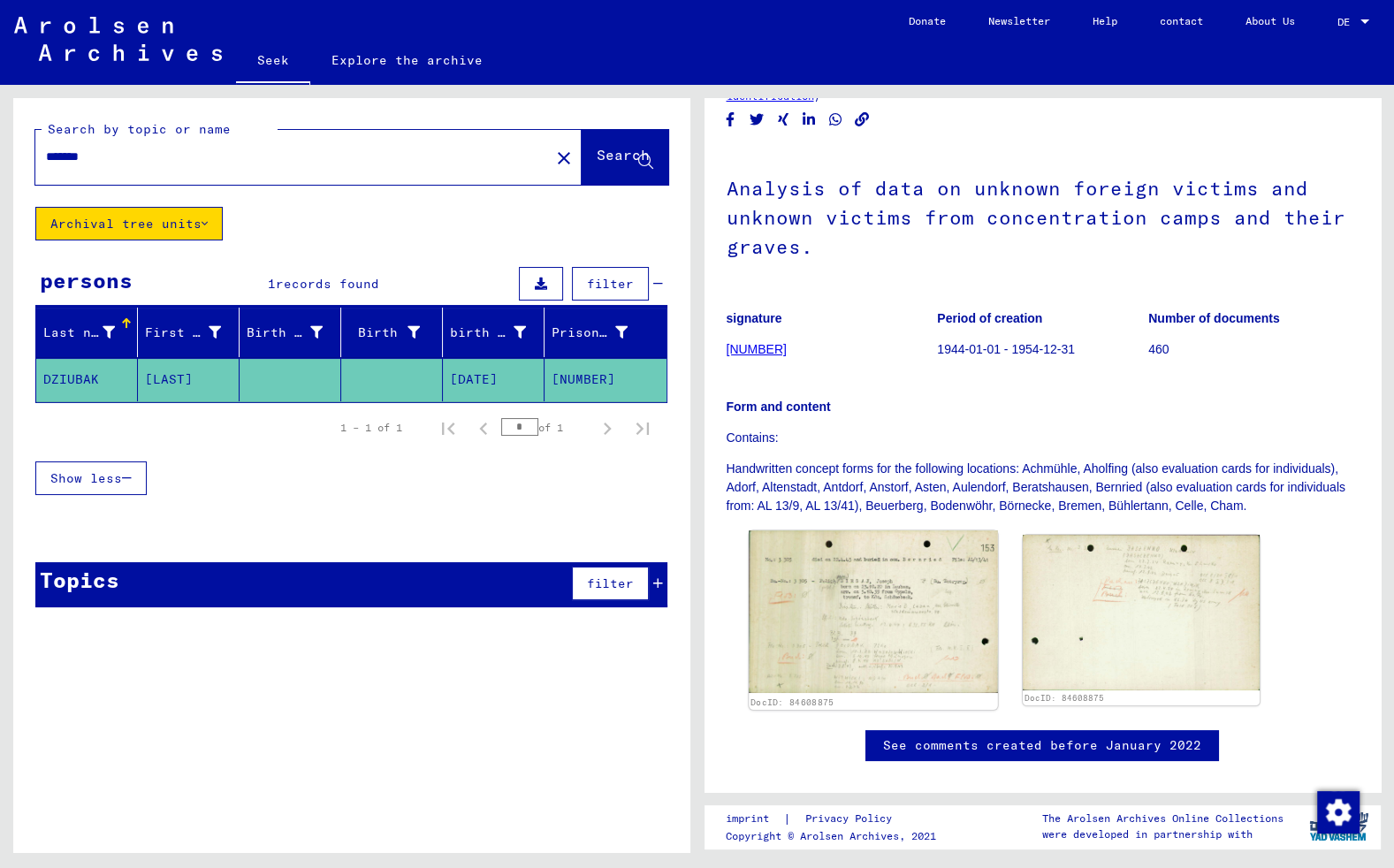 click 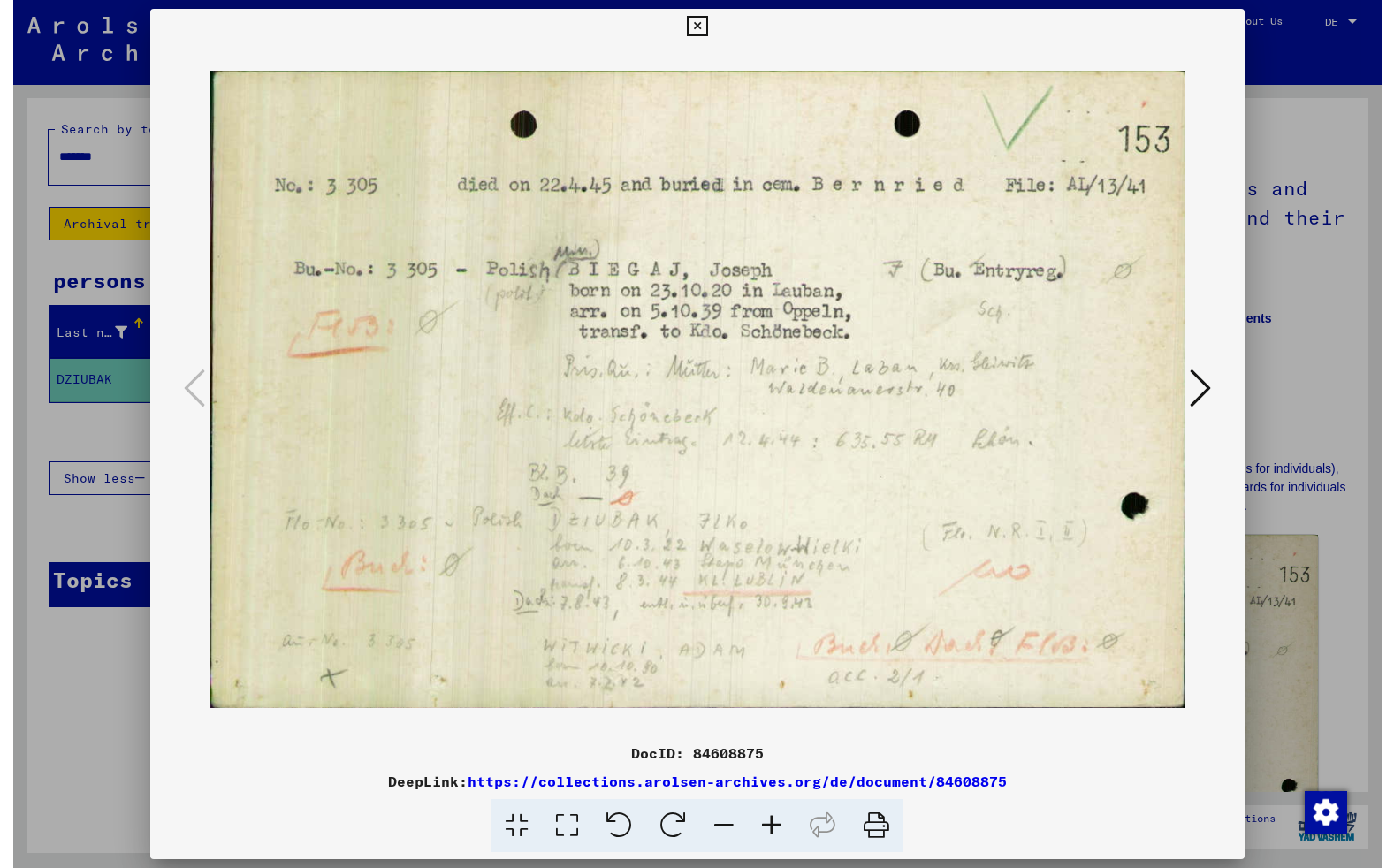 scroll, scrollTop: 0, scrollLeft: 0, axis: both 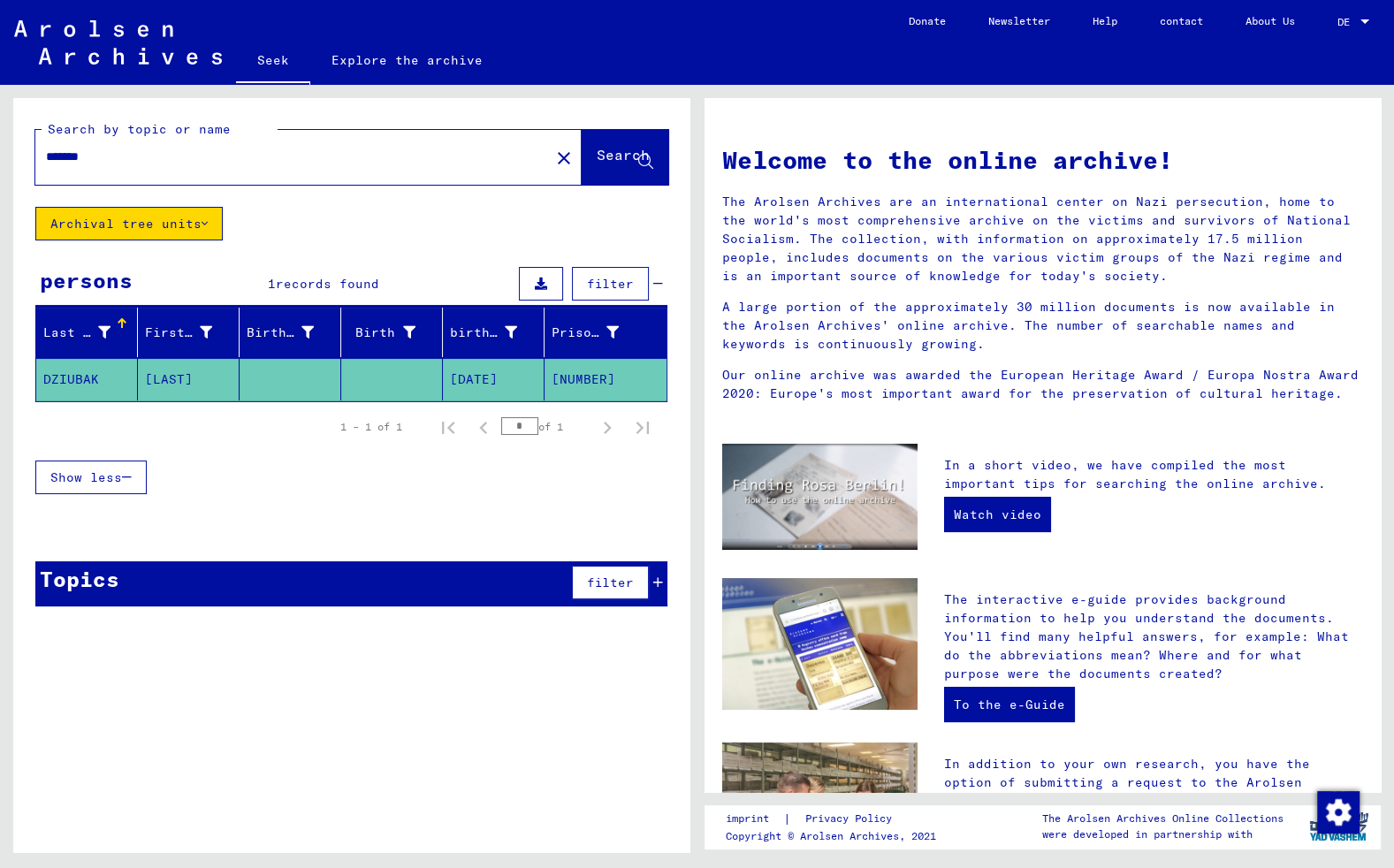 click on "[LAST]" 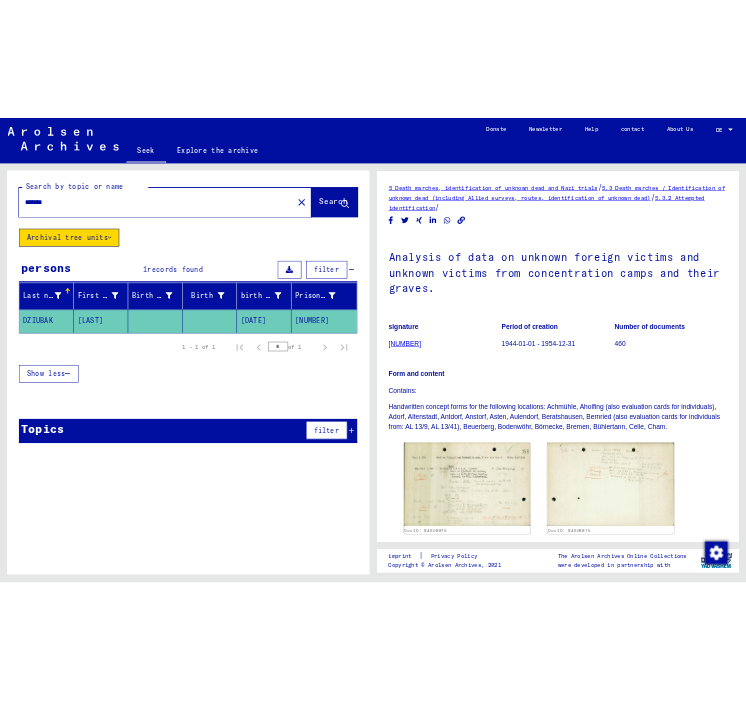 scroll, scrollTop: 0, scrollLeft: 0, axis: both 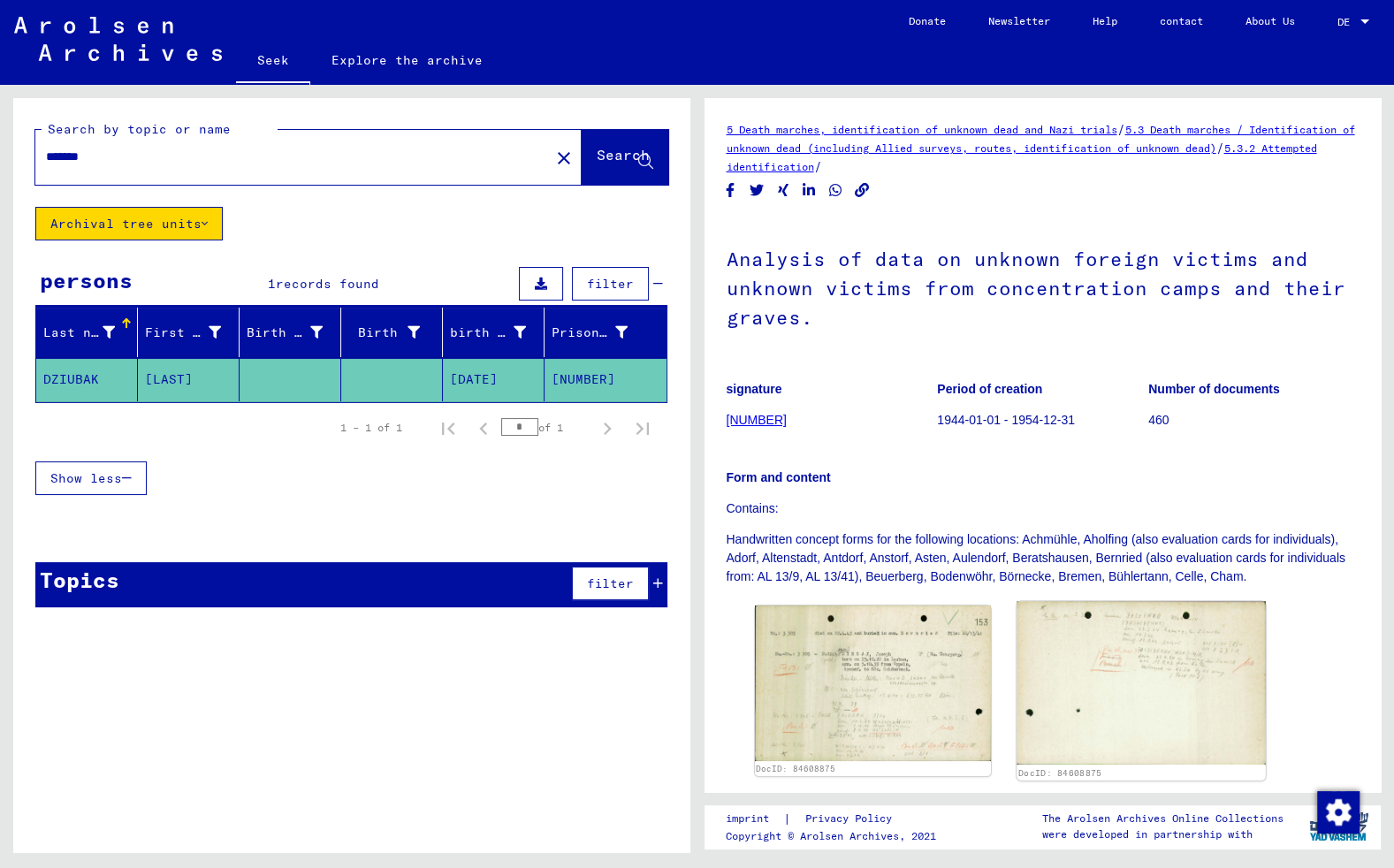click 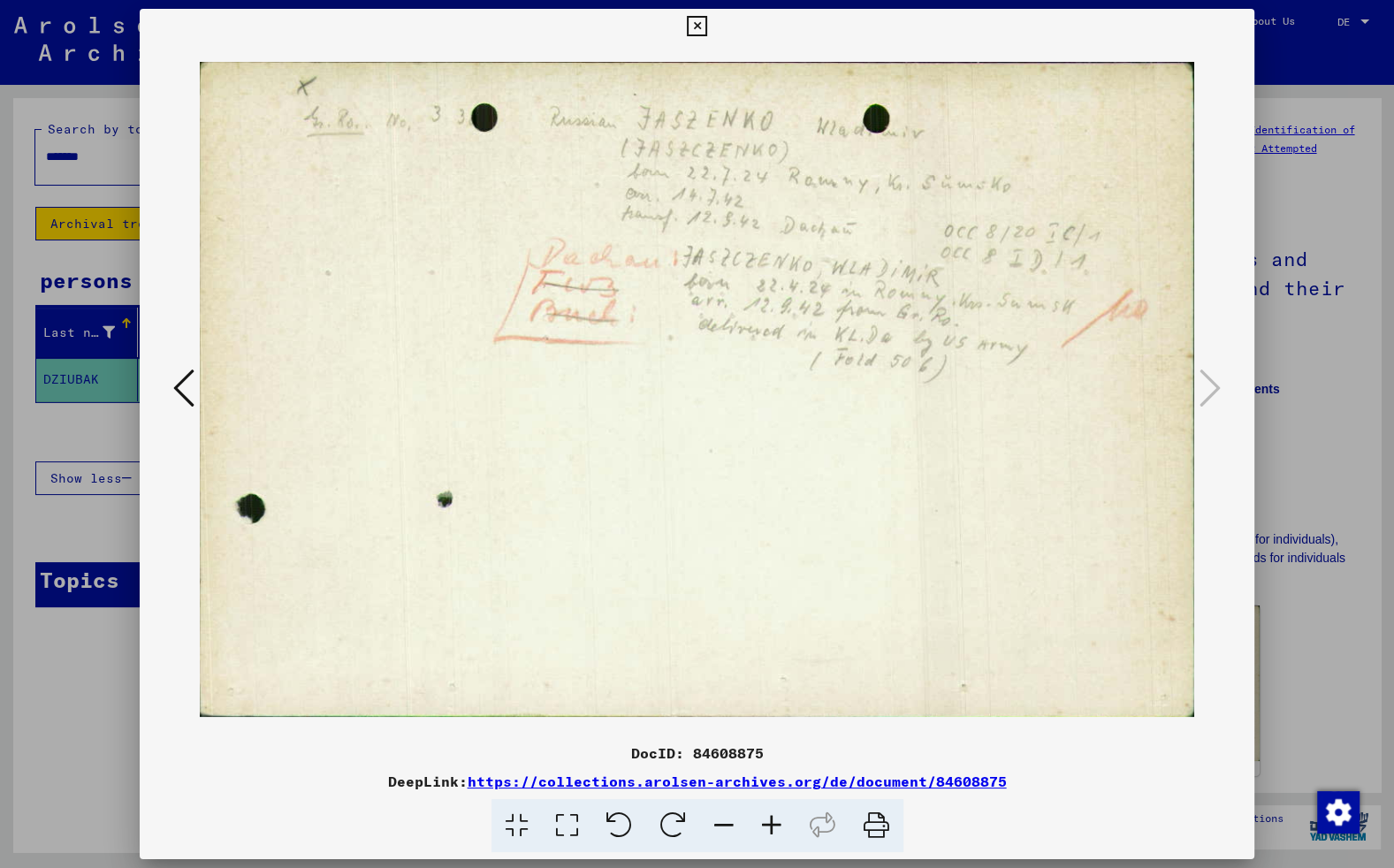 click at bounding box center [697, 390] 